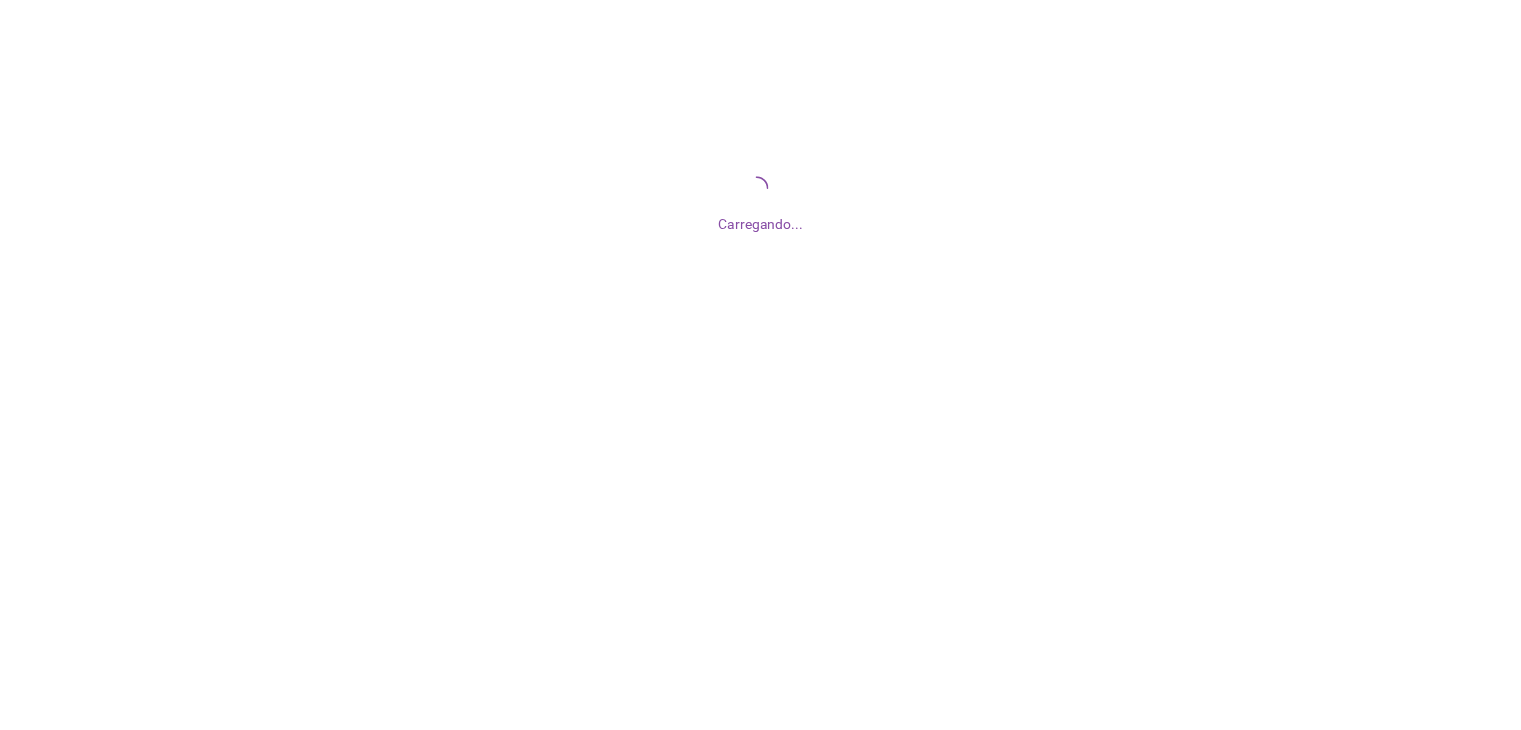 scroll, scrollTop: 0, scrollLeft: 0, axis: both 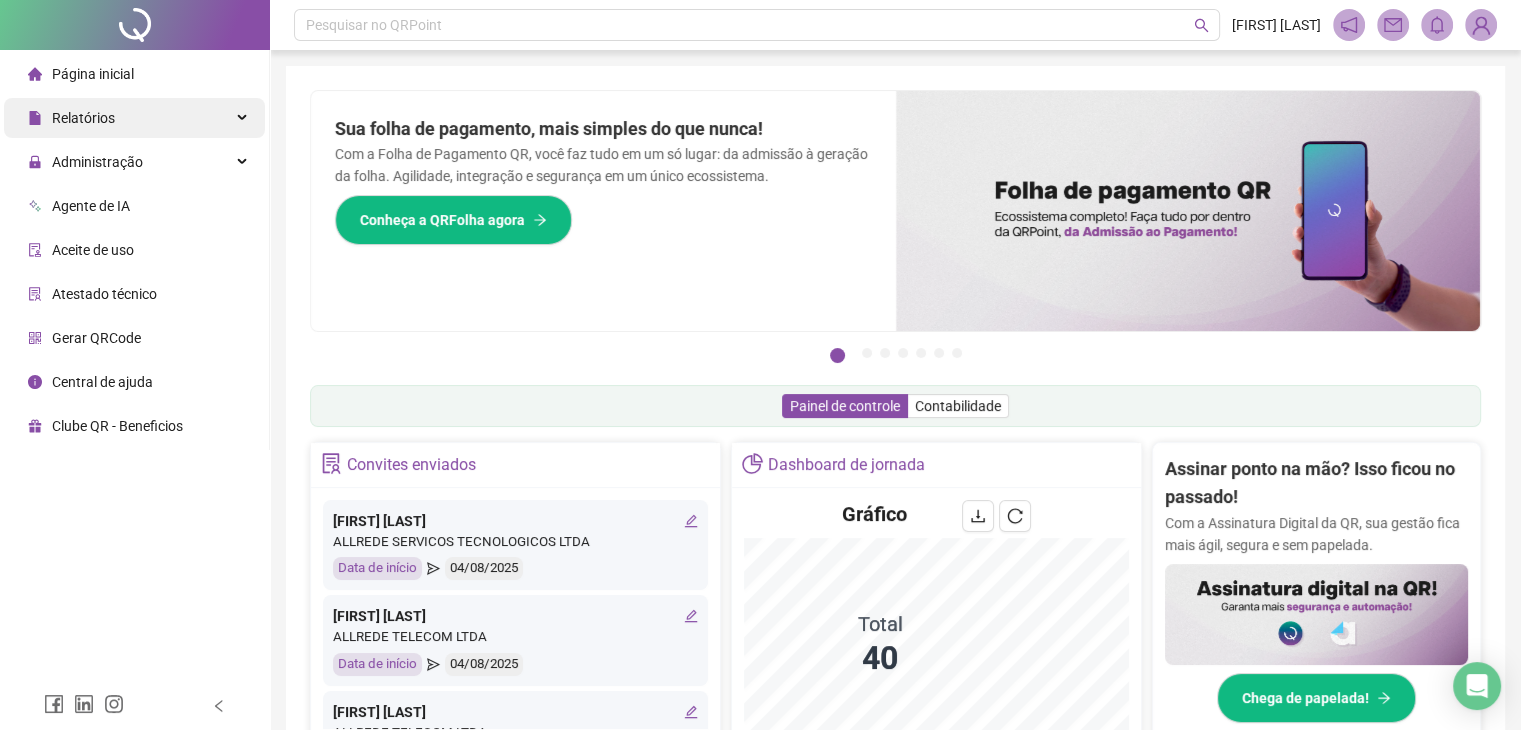 drag, startPoint x: 179, startPoint y: 123, endPoint x: 176, endPoint y: 113, distance: 10.440307 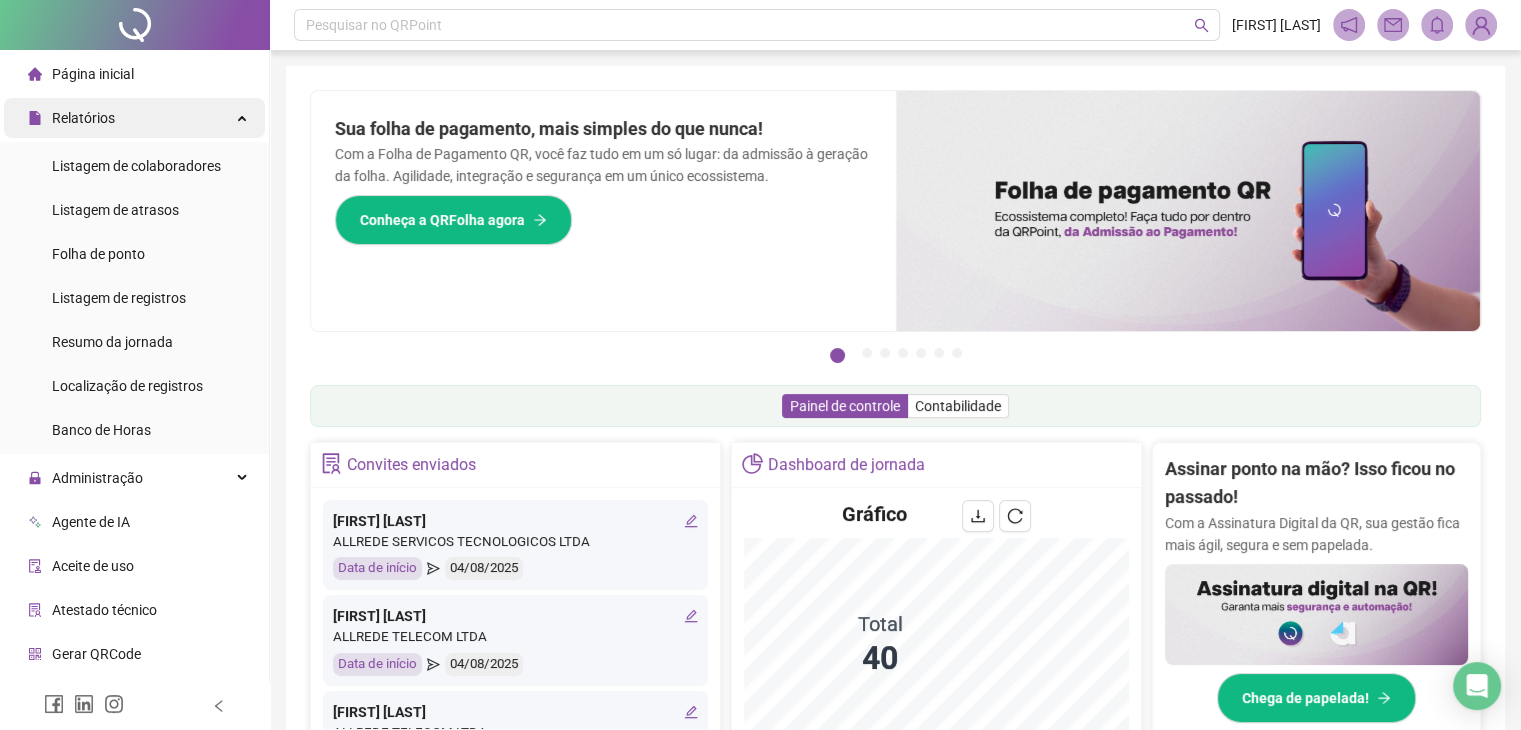 click on "Relatórios" at bounding box center [134, 118] 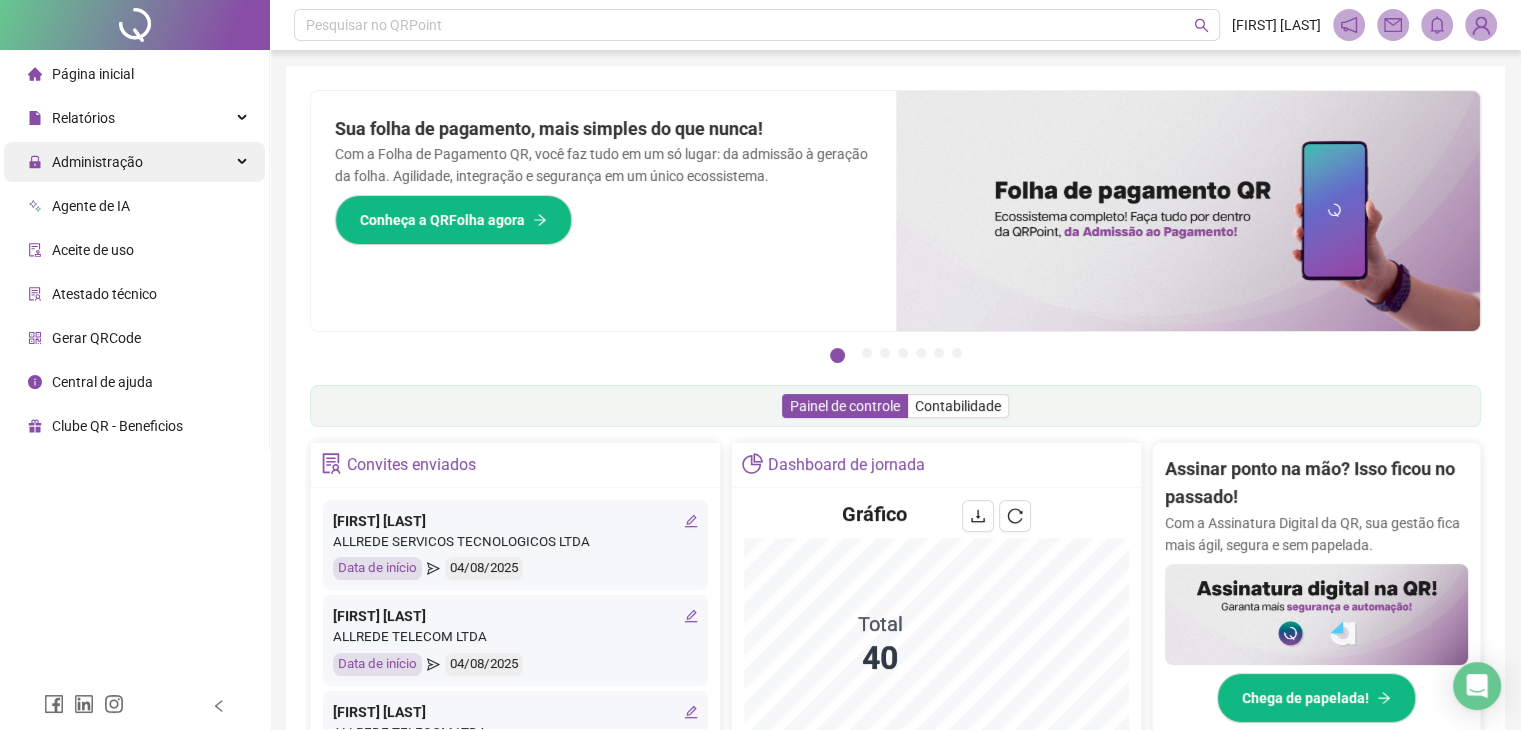 click on "Administração" at bounding box center (134, 162) 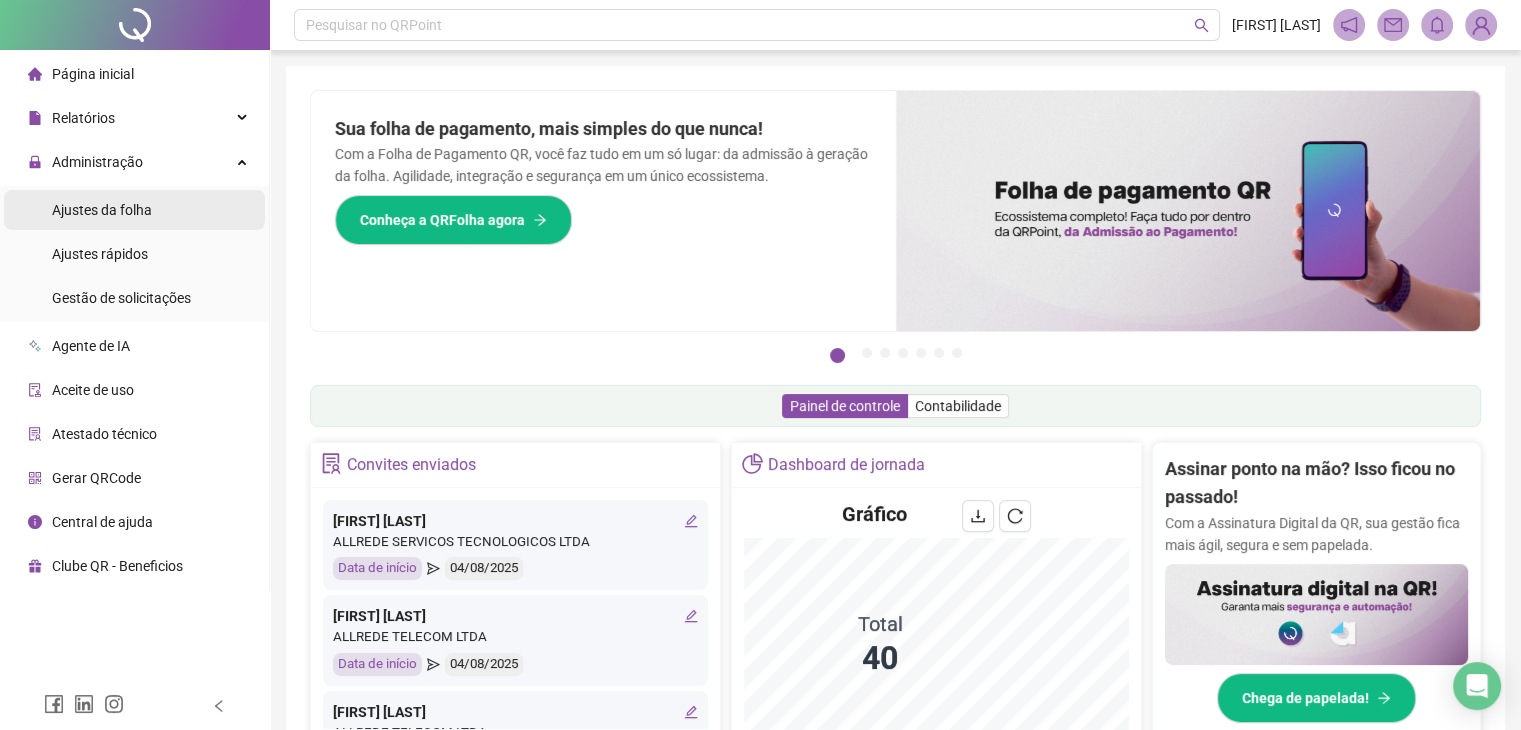 click on "Ajustes da folha" at bounding box center (102, 210) 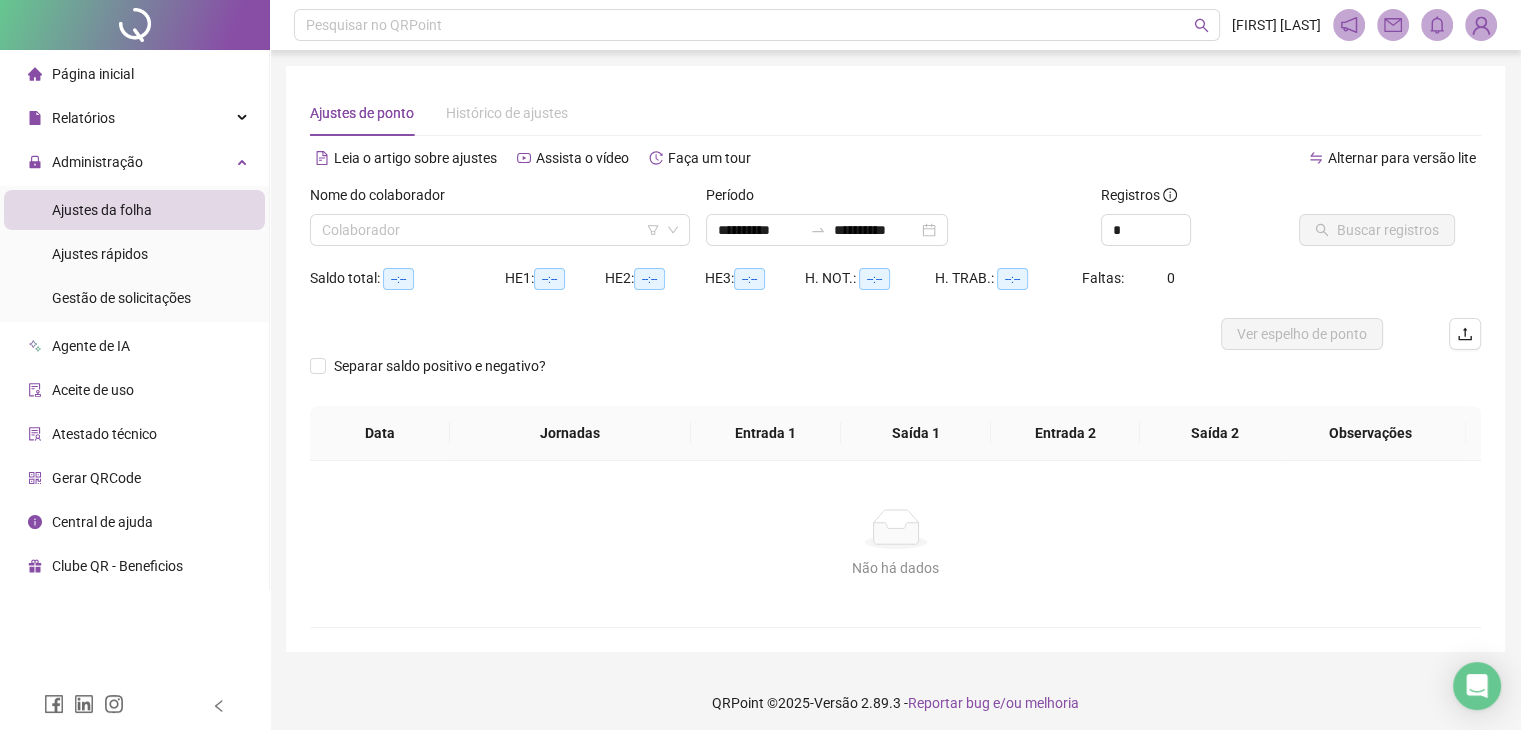 click on "Nome do colaborador" at bounding box center [500, 199] 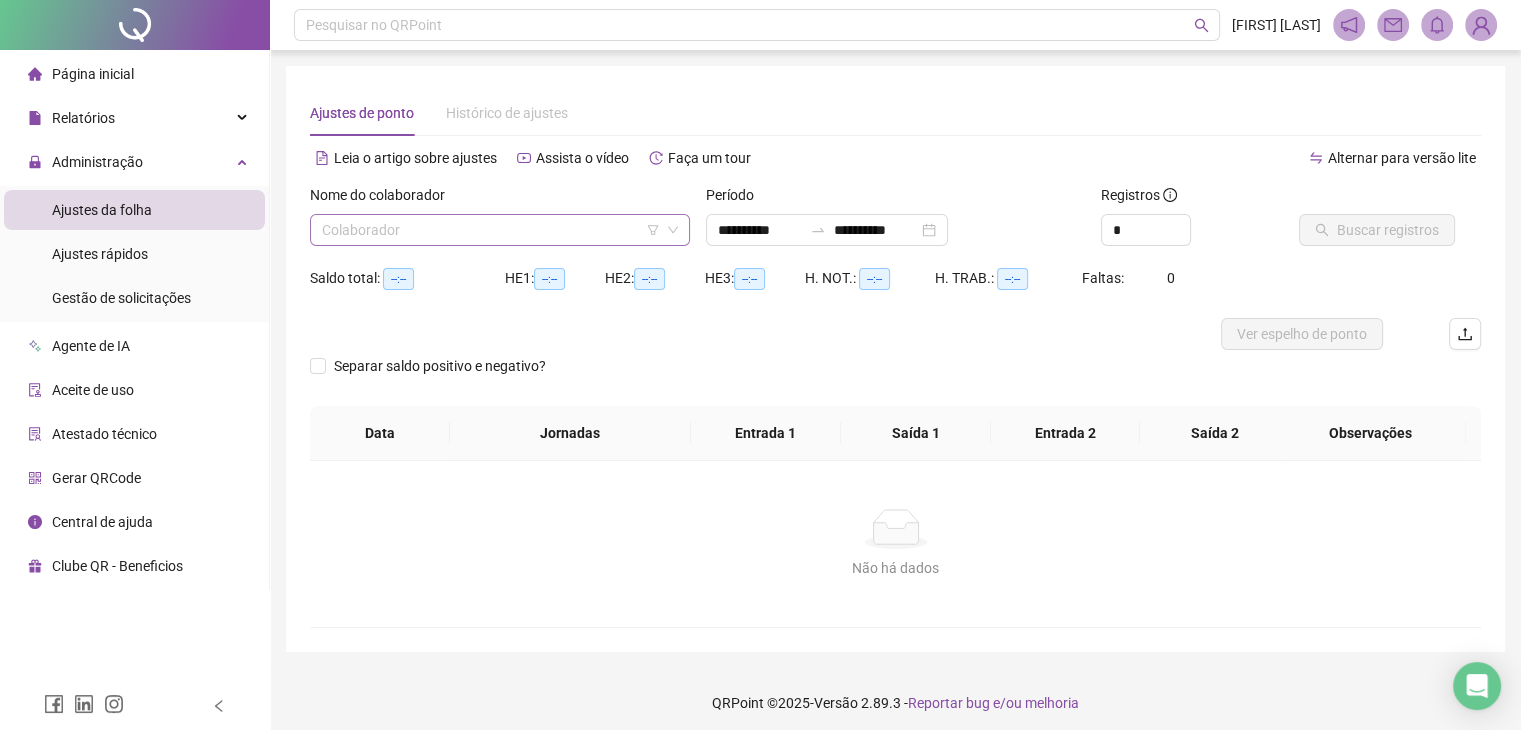click at bounding box center [491, 230] 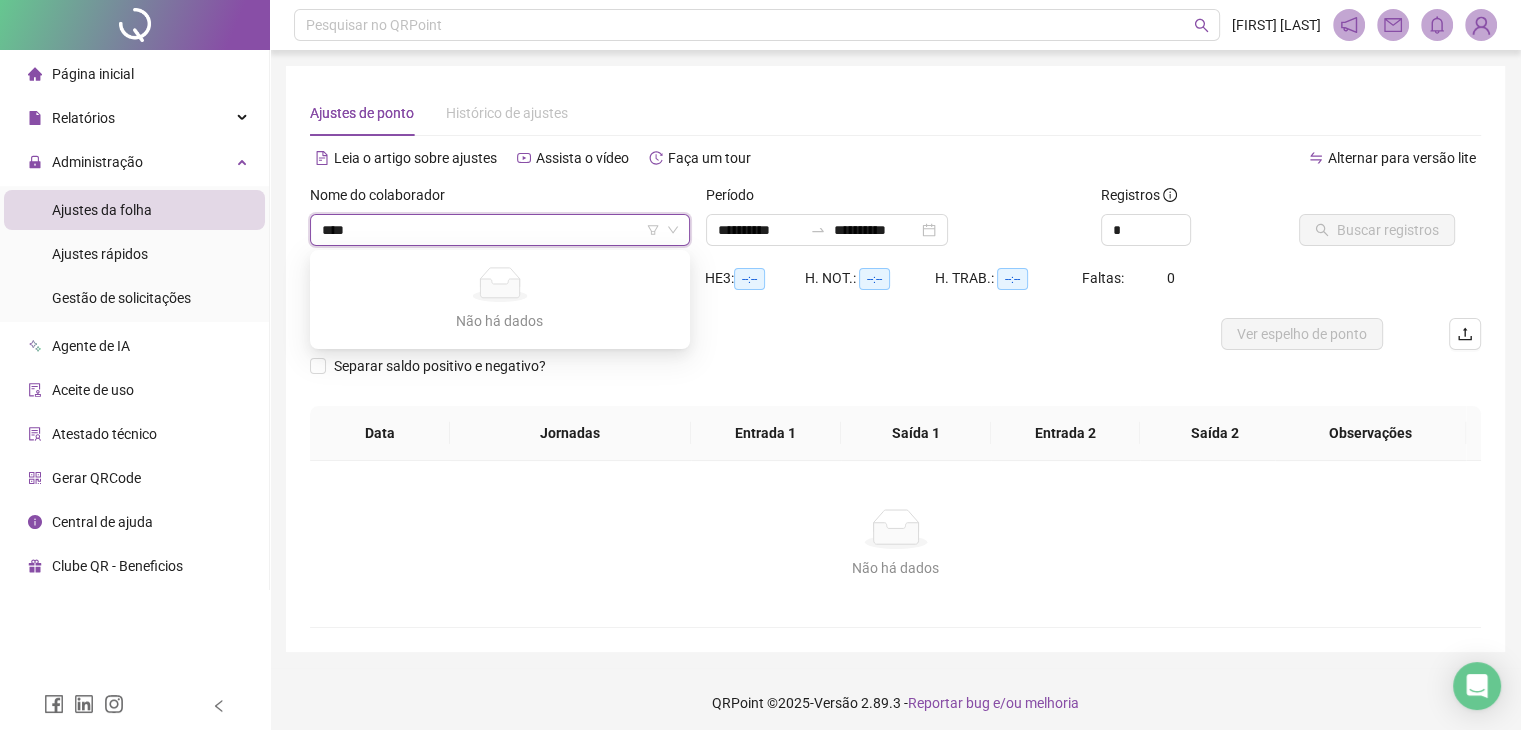 click on "**********" at bounding box center [760, 369] 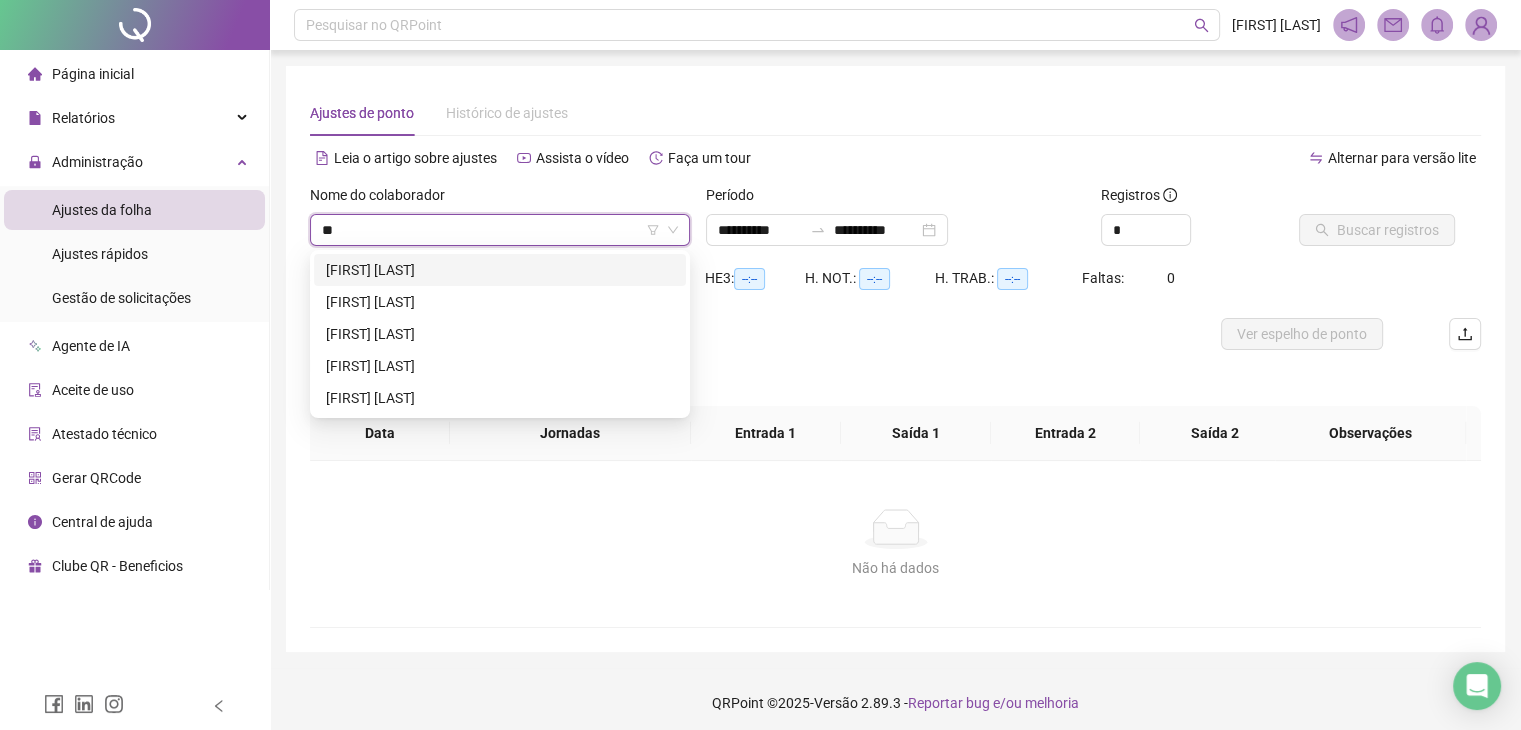type on "***" 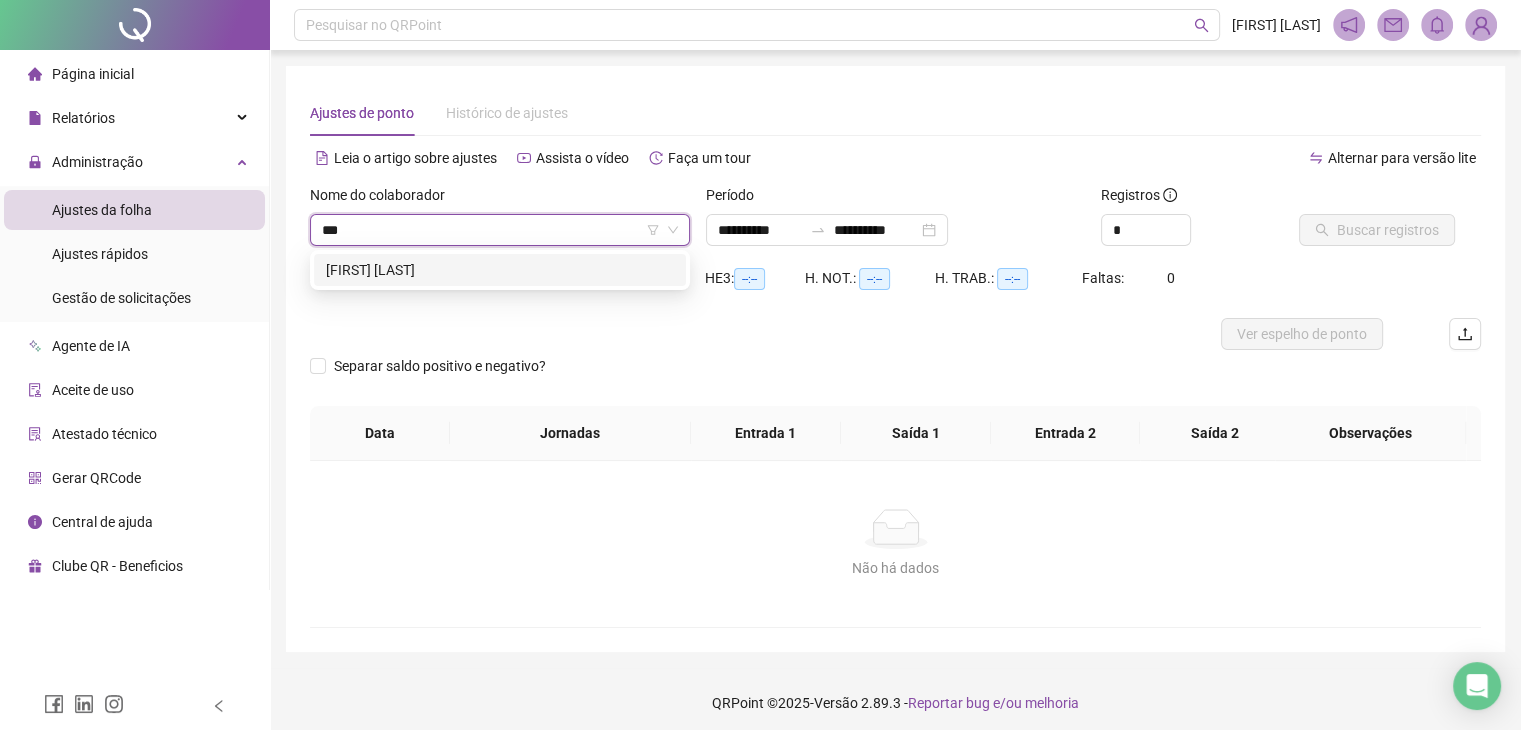 drag, startPoint x: 465, startPoint y: 270, endPoint x: 480, endPoint y: 271, distance: 15.033297 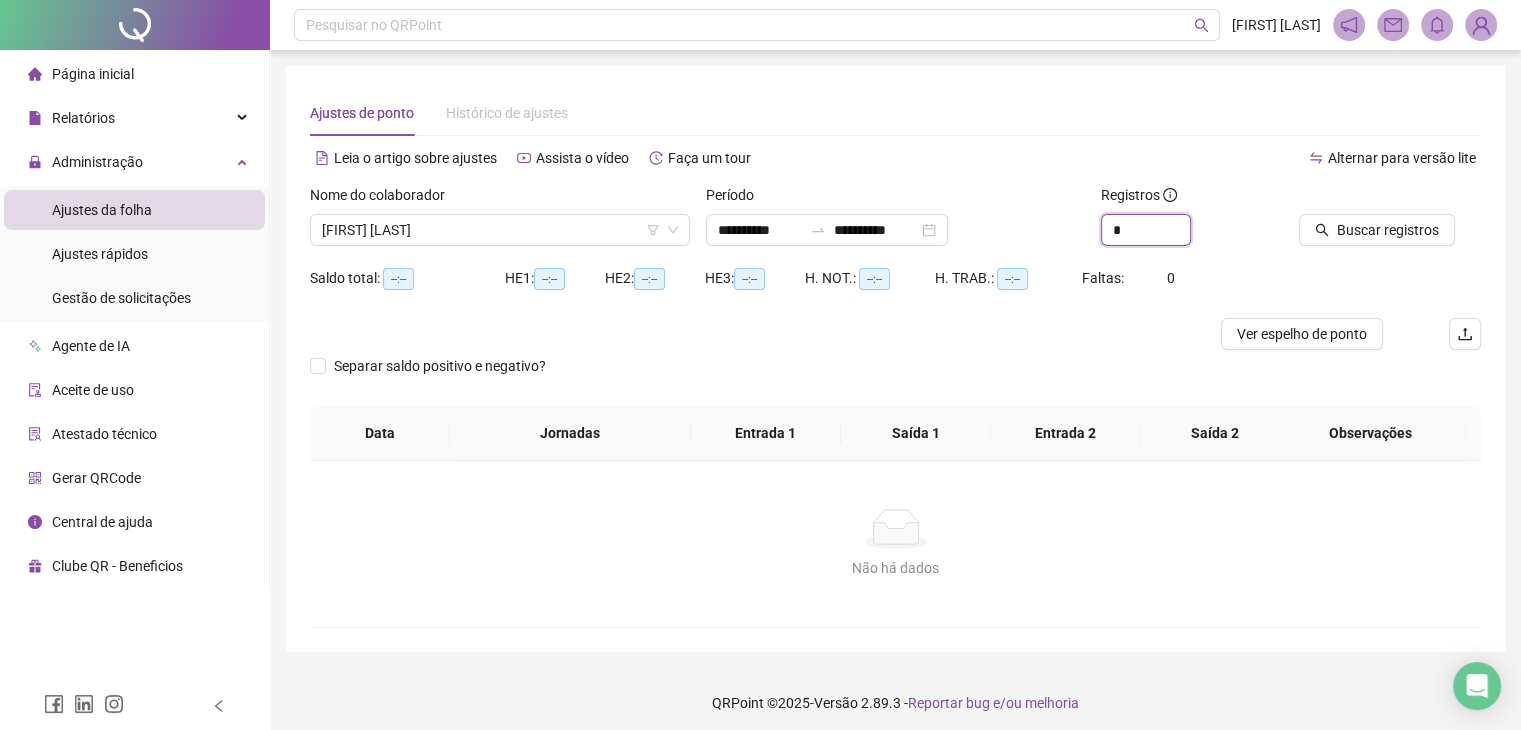 drag, startPoint x: 1149, startPoint y: 227, endPoint x: 1092, endPoint y: 231, distance: 57.14018 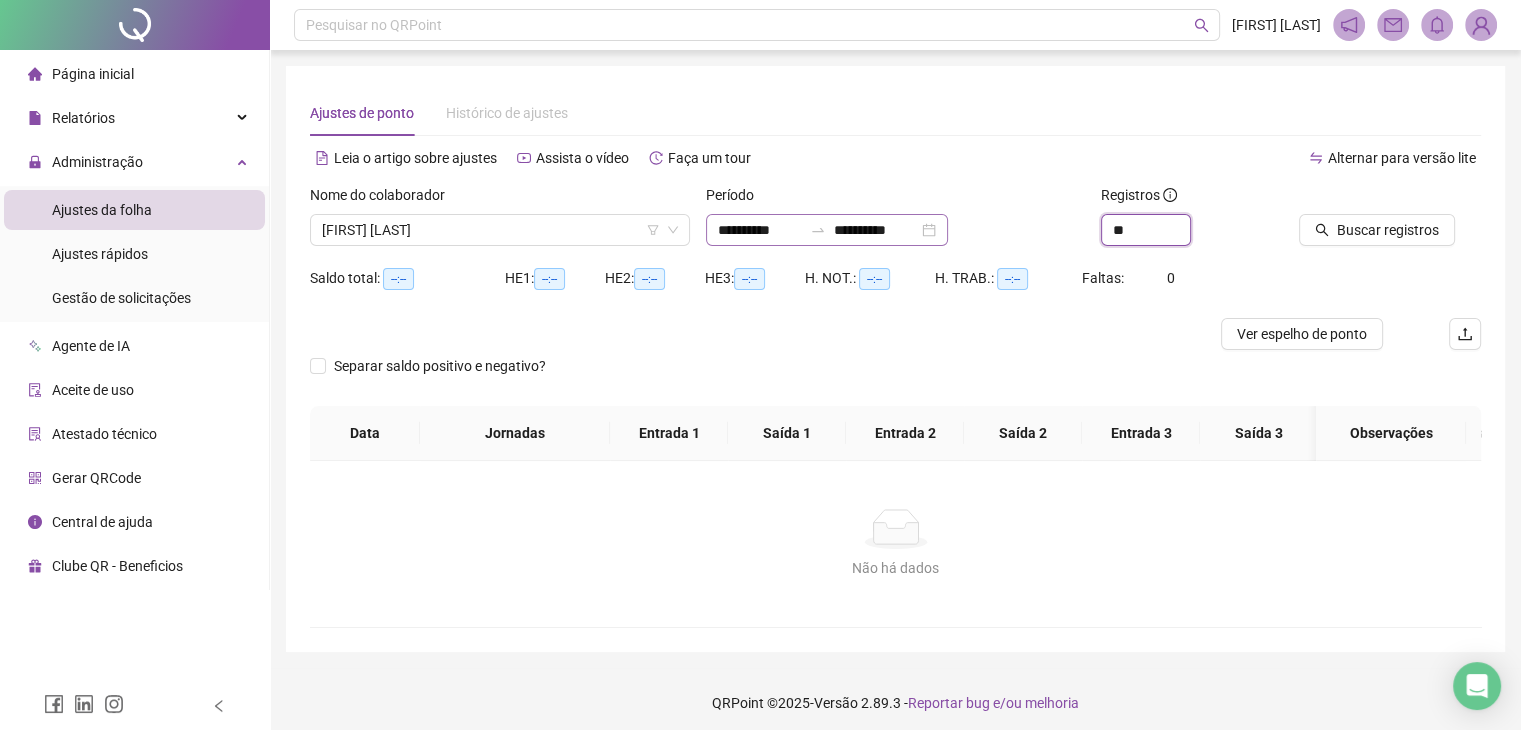 type on "**" 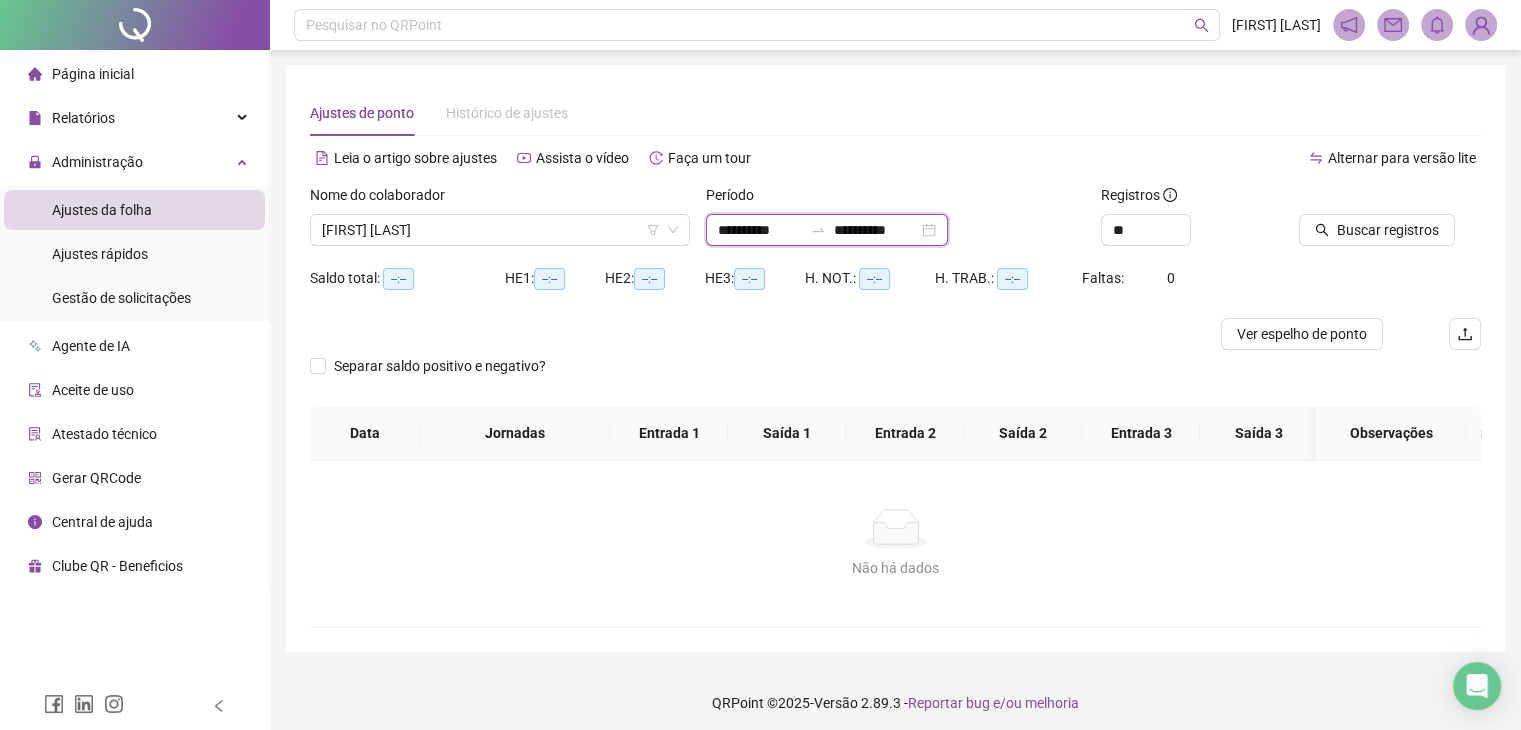 click on "**********" at bounding box center (760, 230) 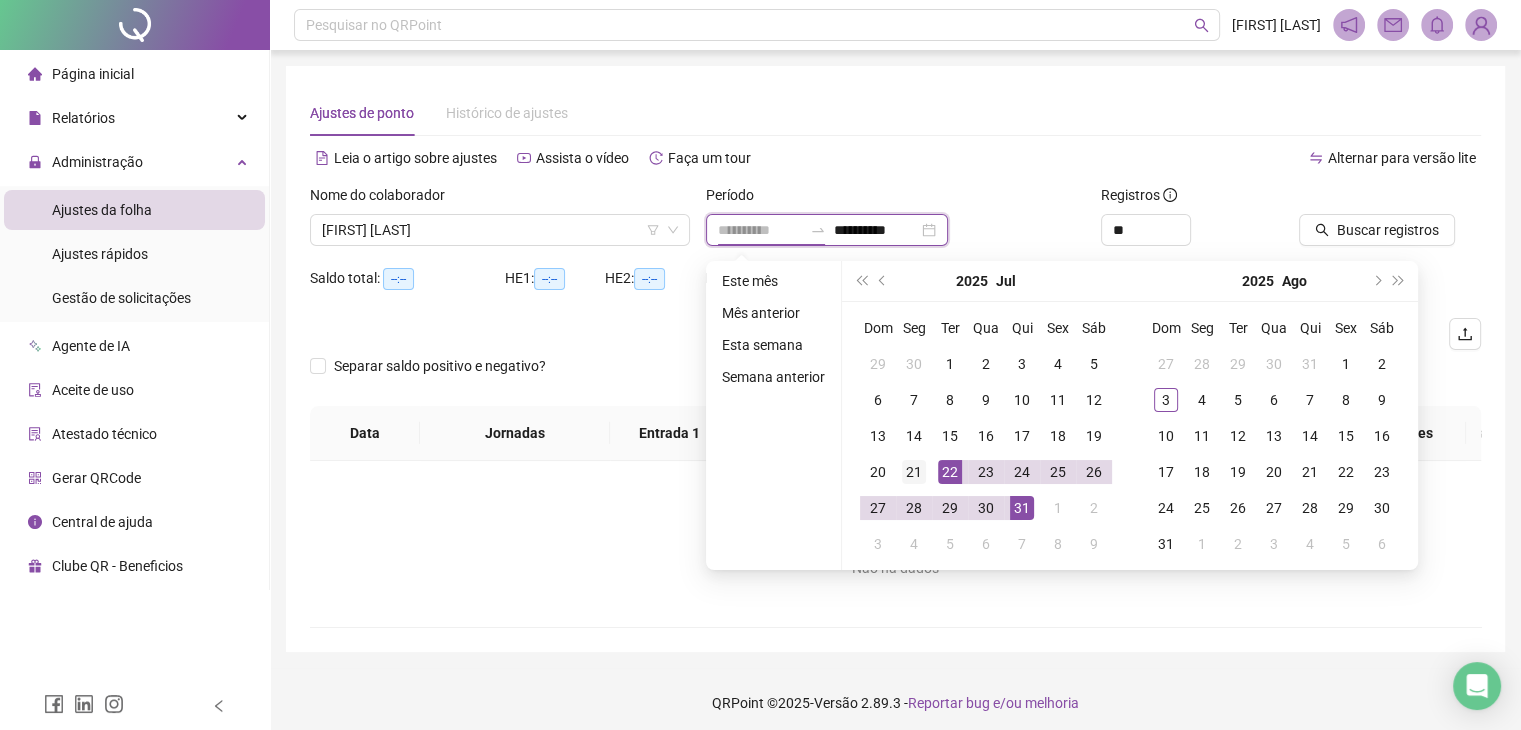 type on "**********" 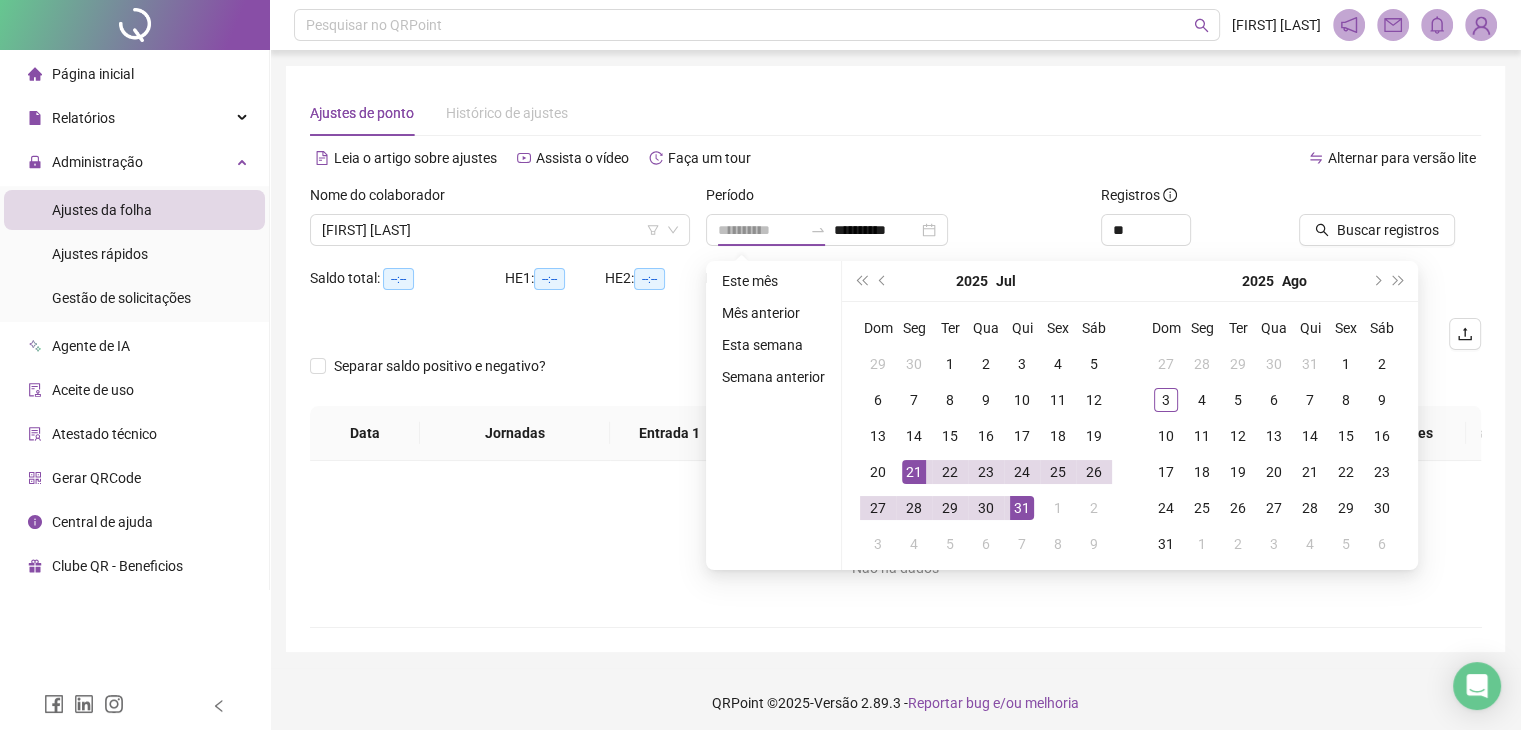click on "21" at bounding box center [914, 472] 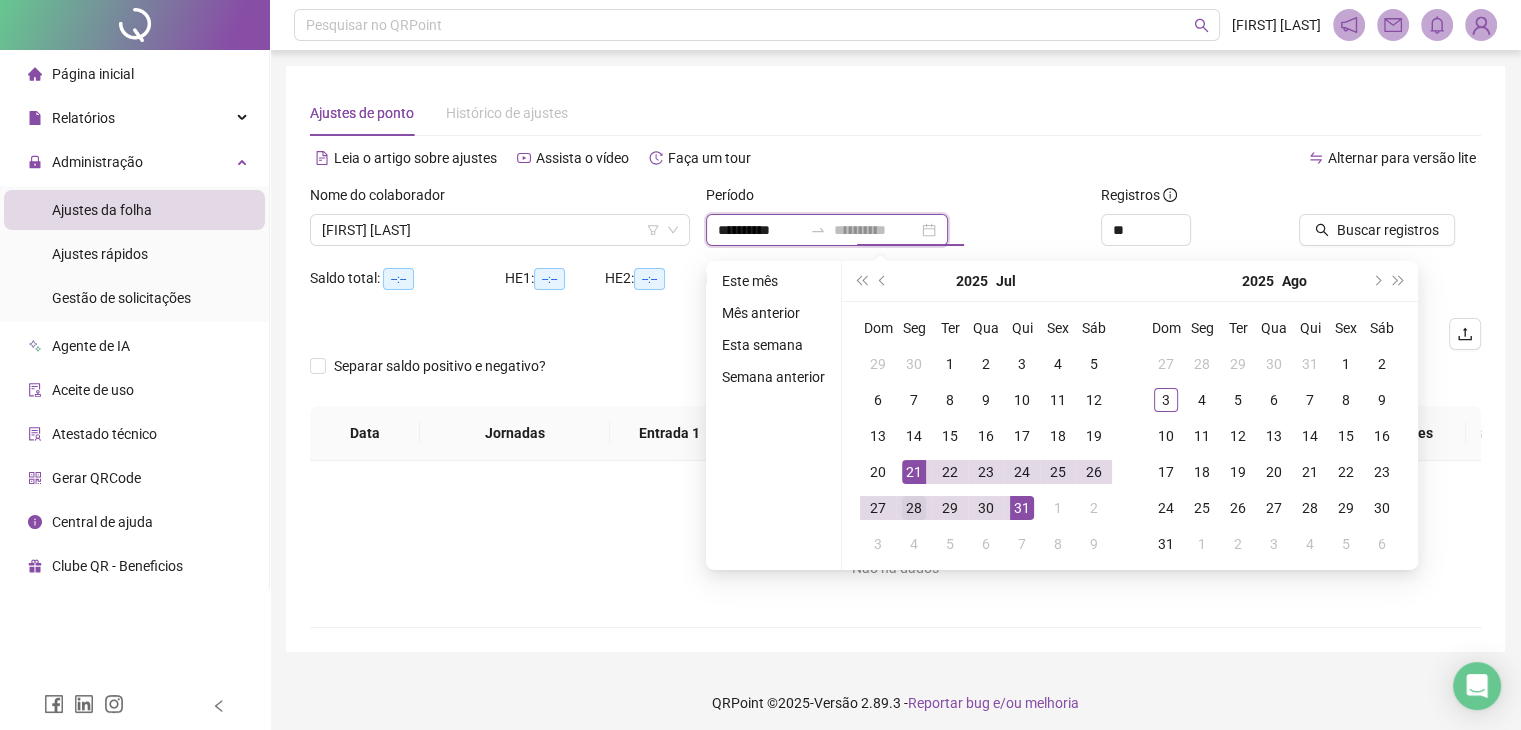 type on "**********" 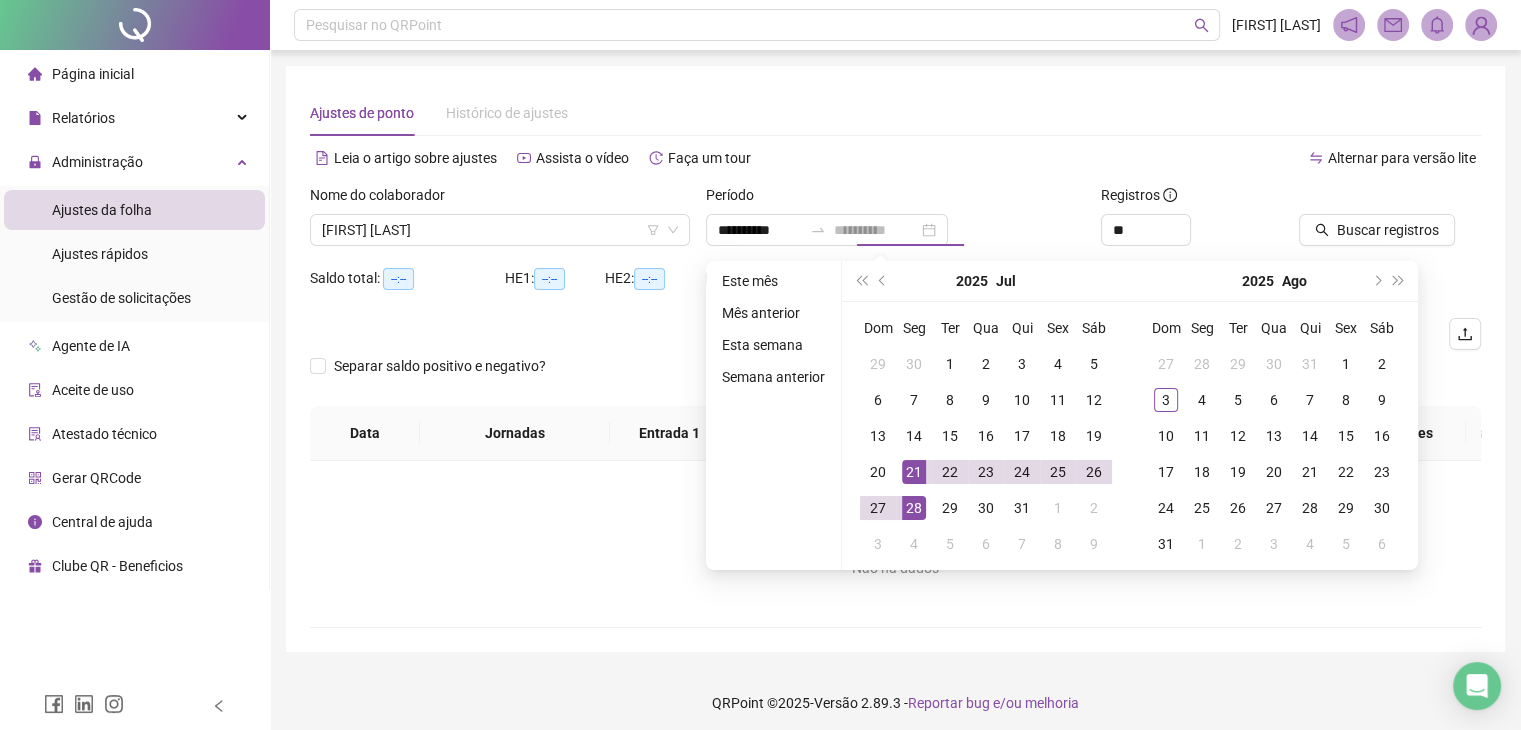 click on "28" at bounding box center (914, 508) 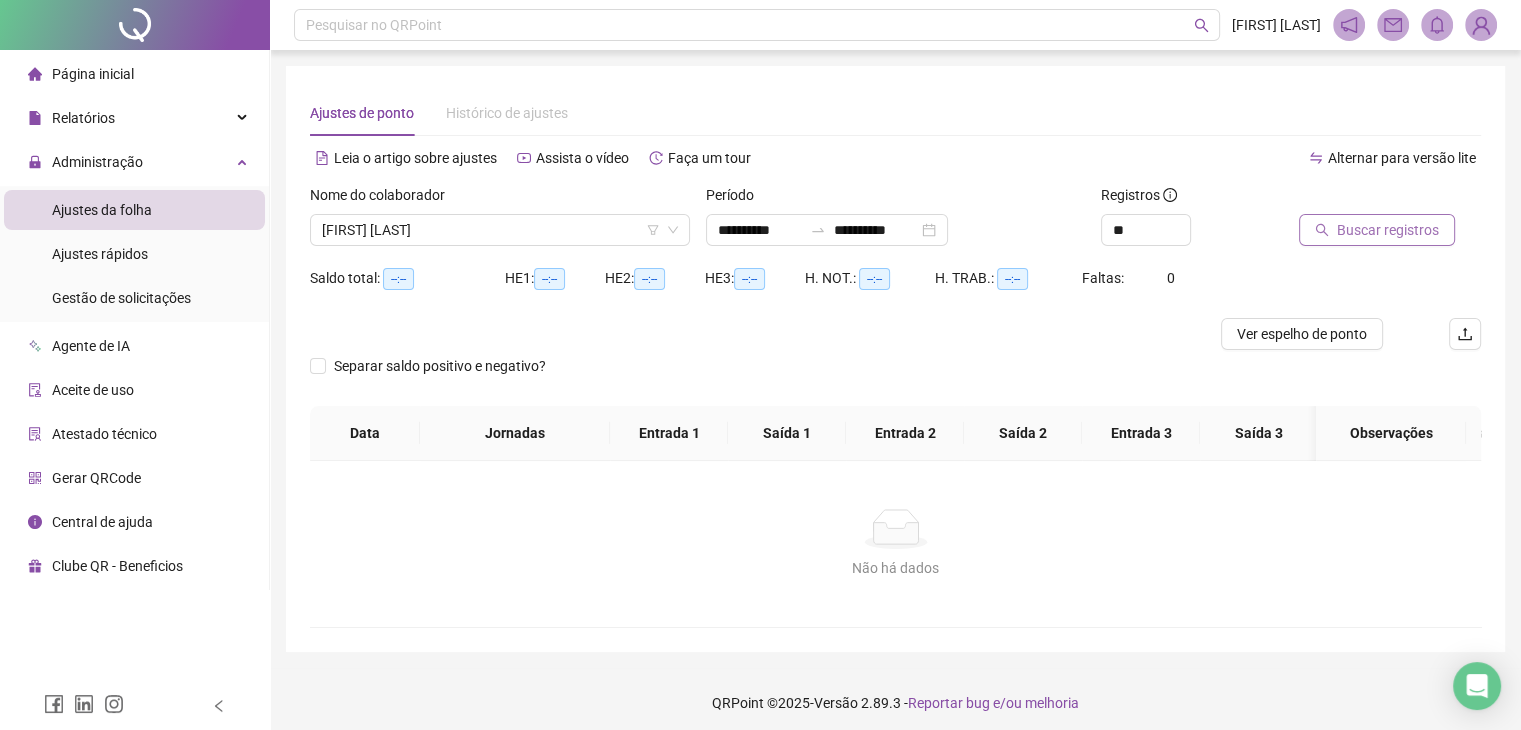 click on "Buscar registros" at bounding box center [1388, 230] 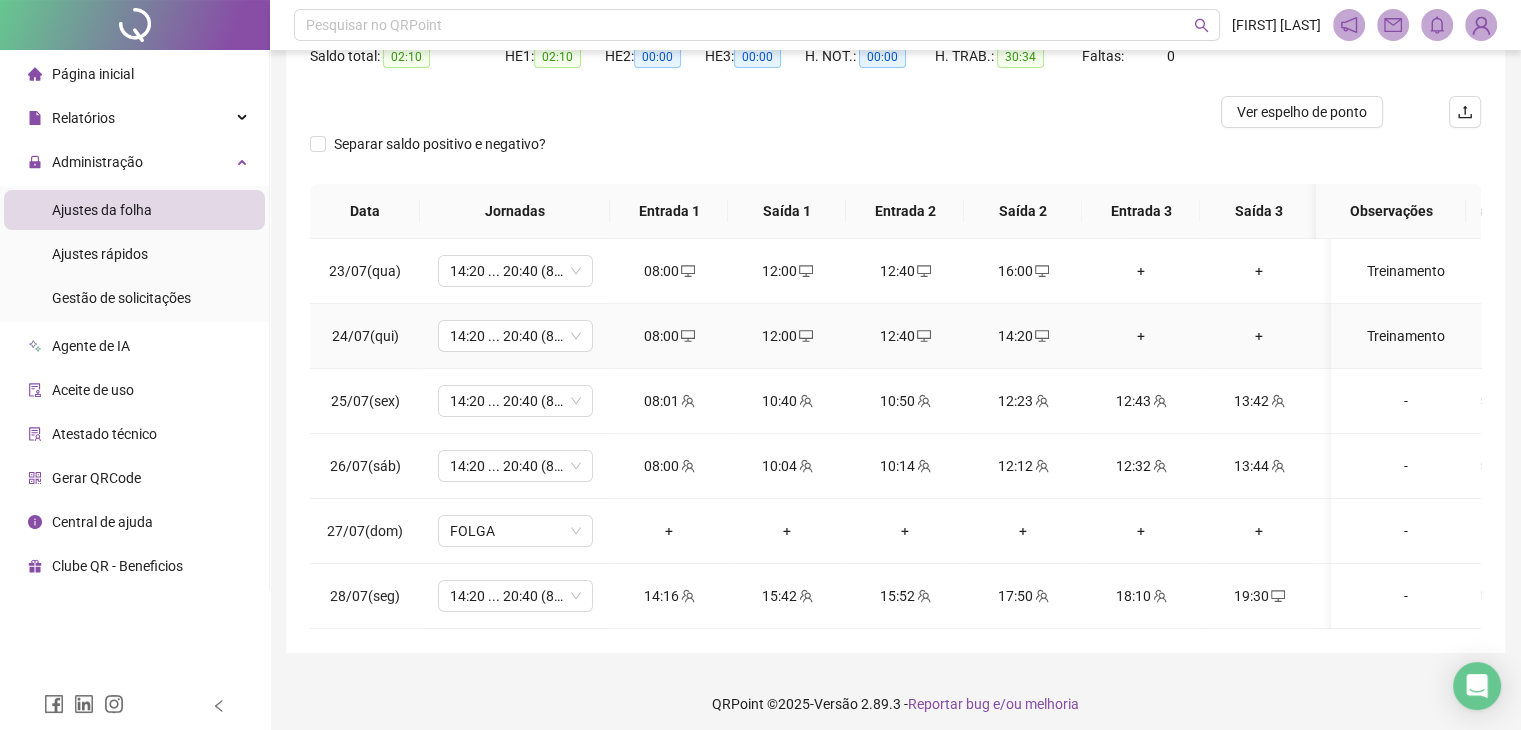 scroll, scrollTop: 245, scrollLeft: 0, axis: vertical 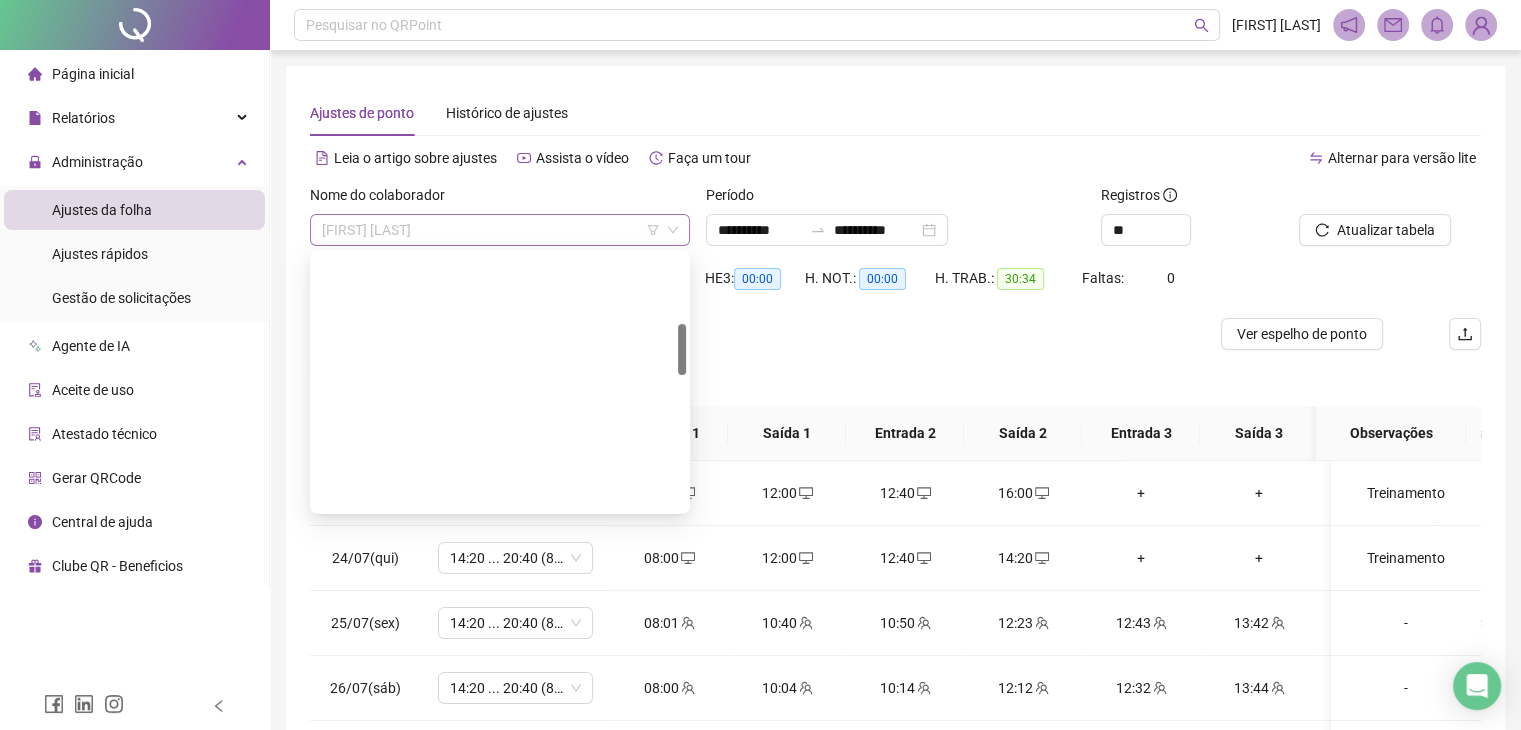 click on "[FIRST] [LAST]" at bounding box center [500, 230] 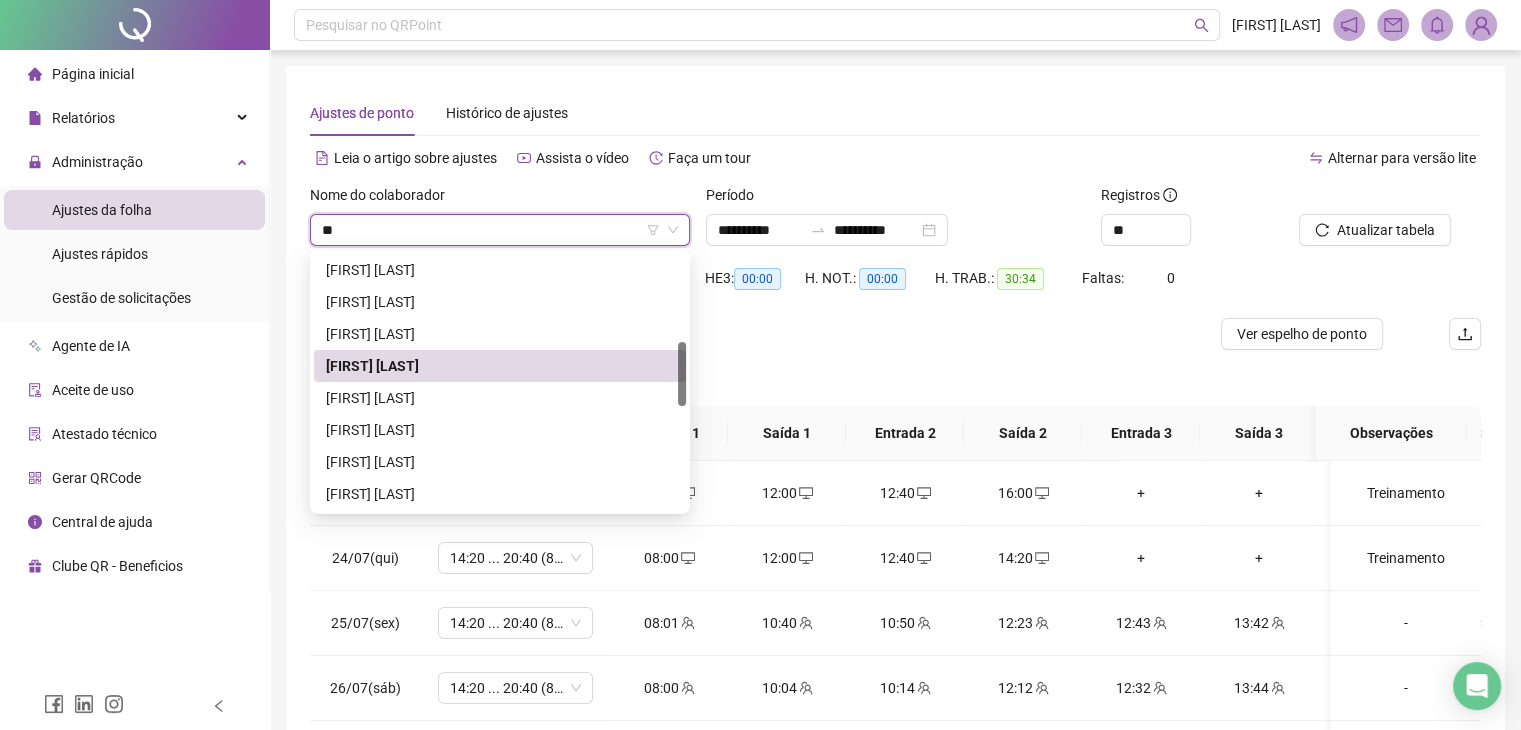 scroll, scrollTop: 0, scrollLeft: 0, axis: both 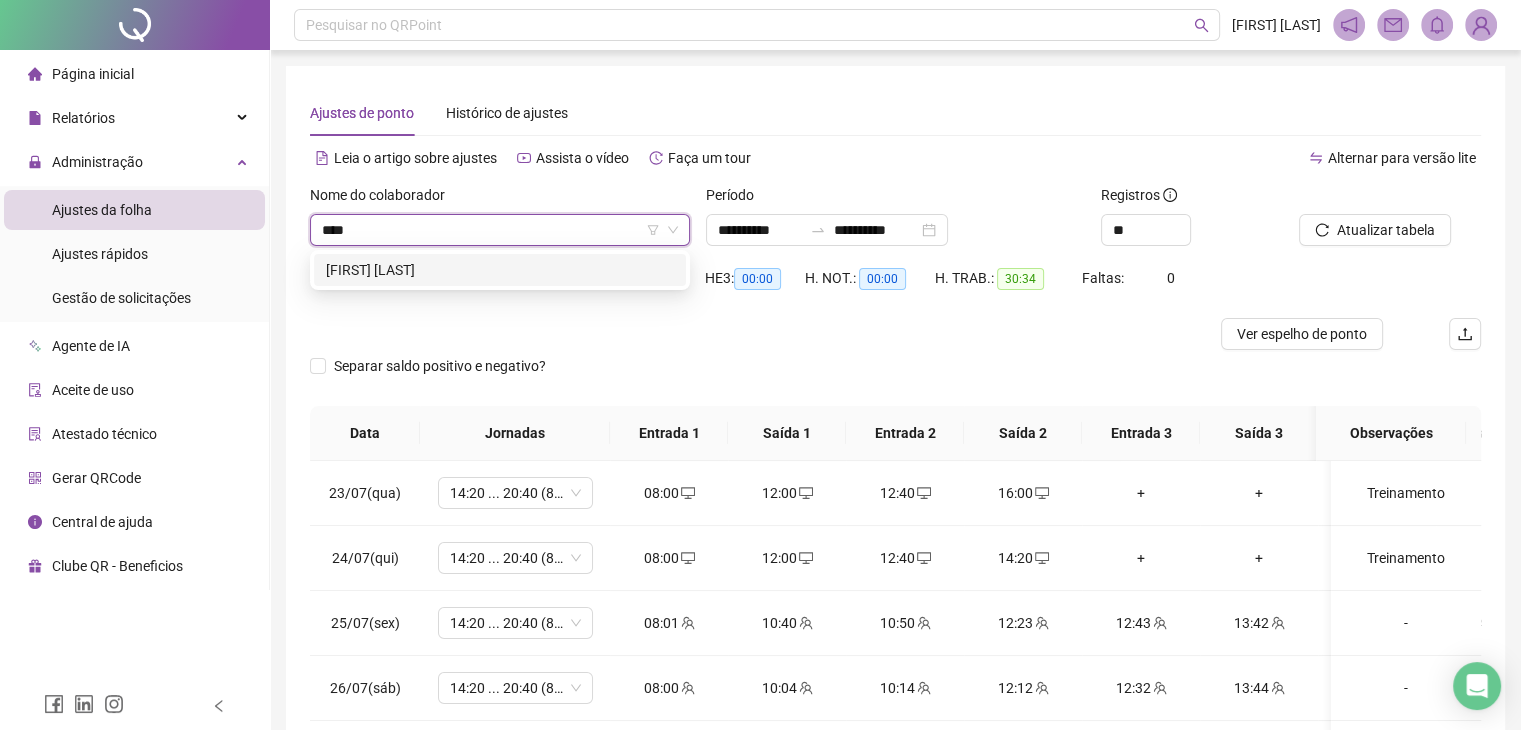type on "*****" 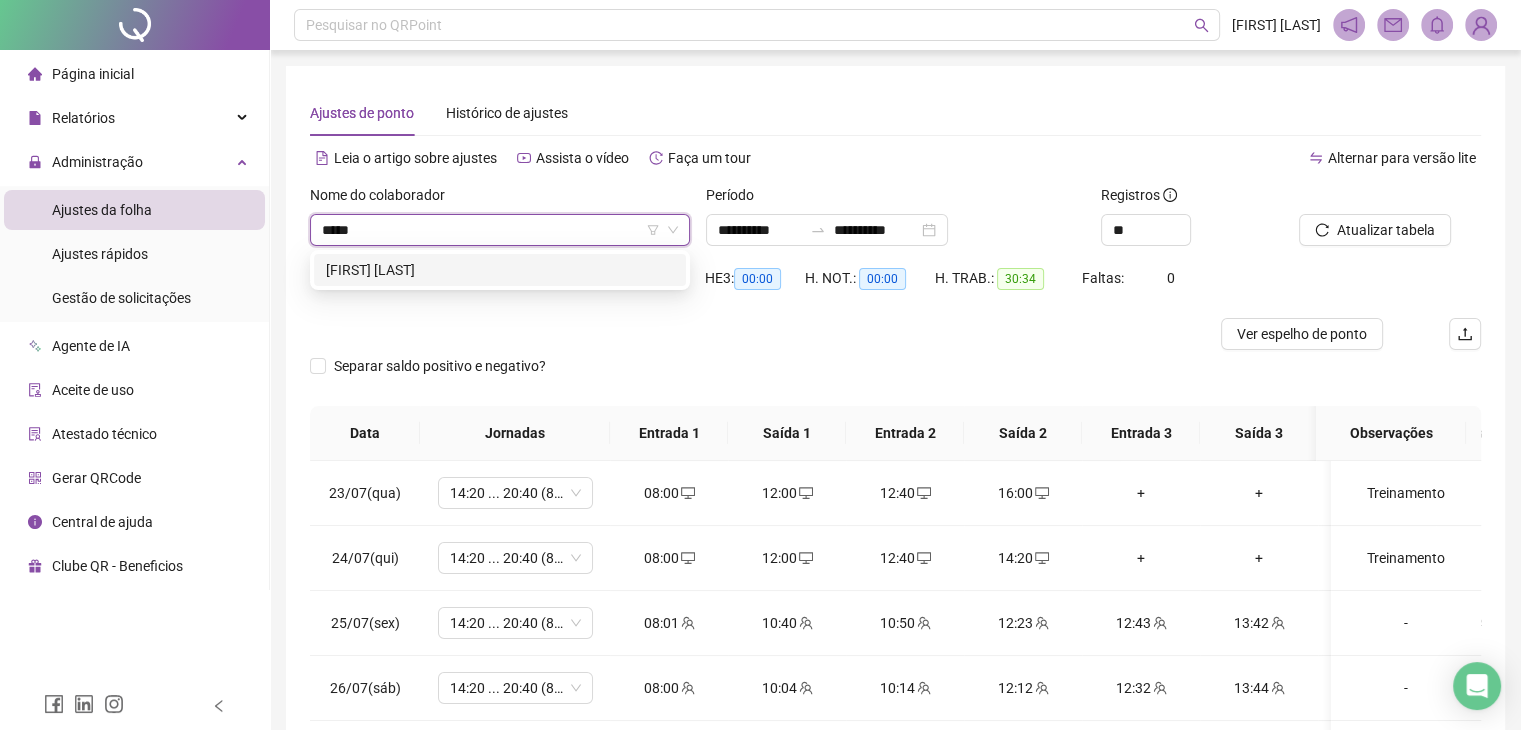 click on "[FIRST] [LAST]" at bounding box center (500, 270) 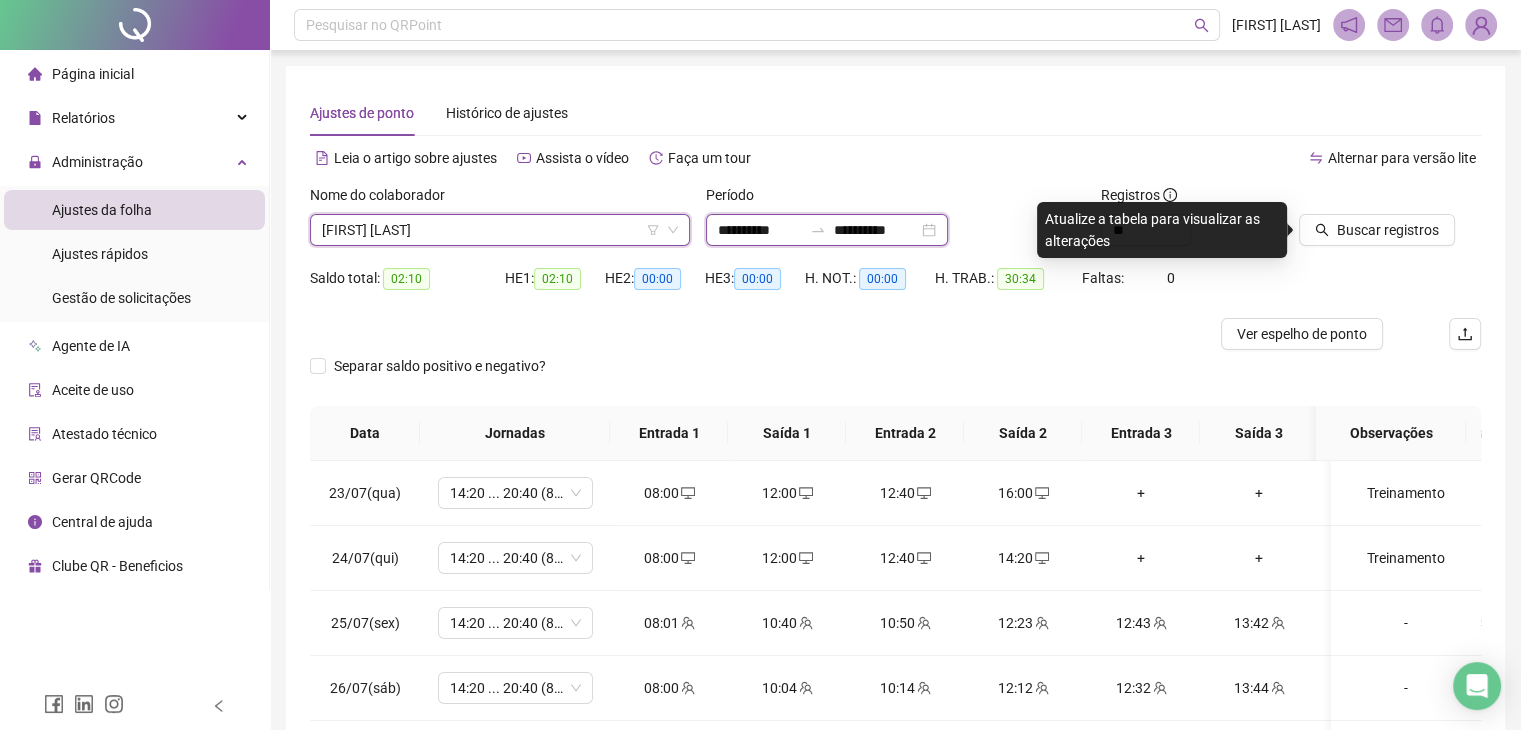 click on "**********" at bounding box center (760, 230) 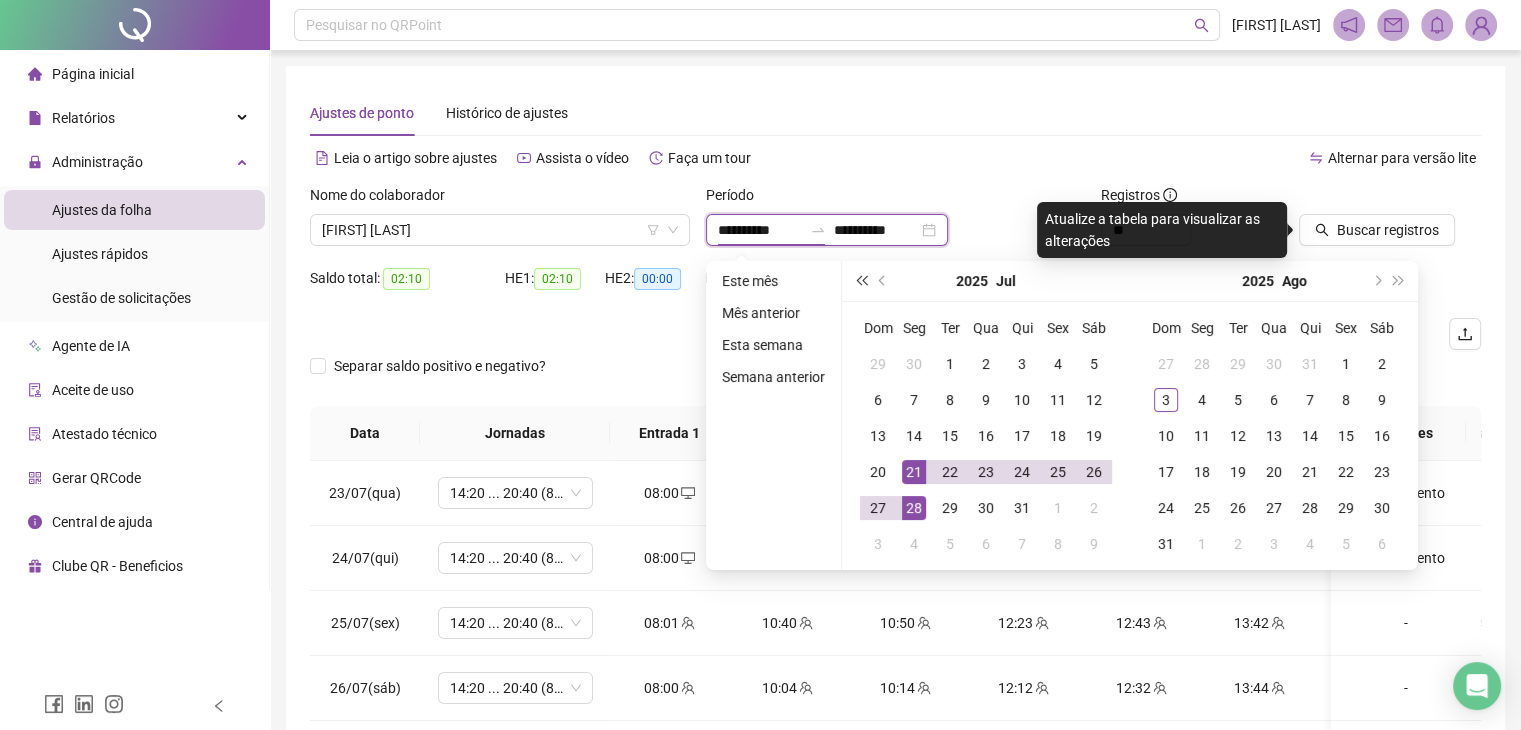 type on "**********" 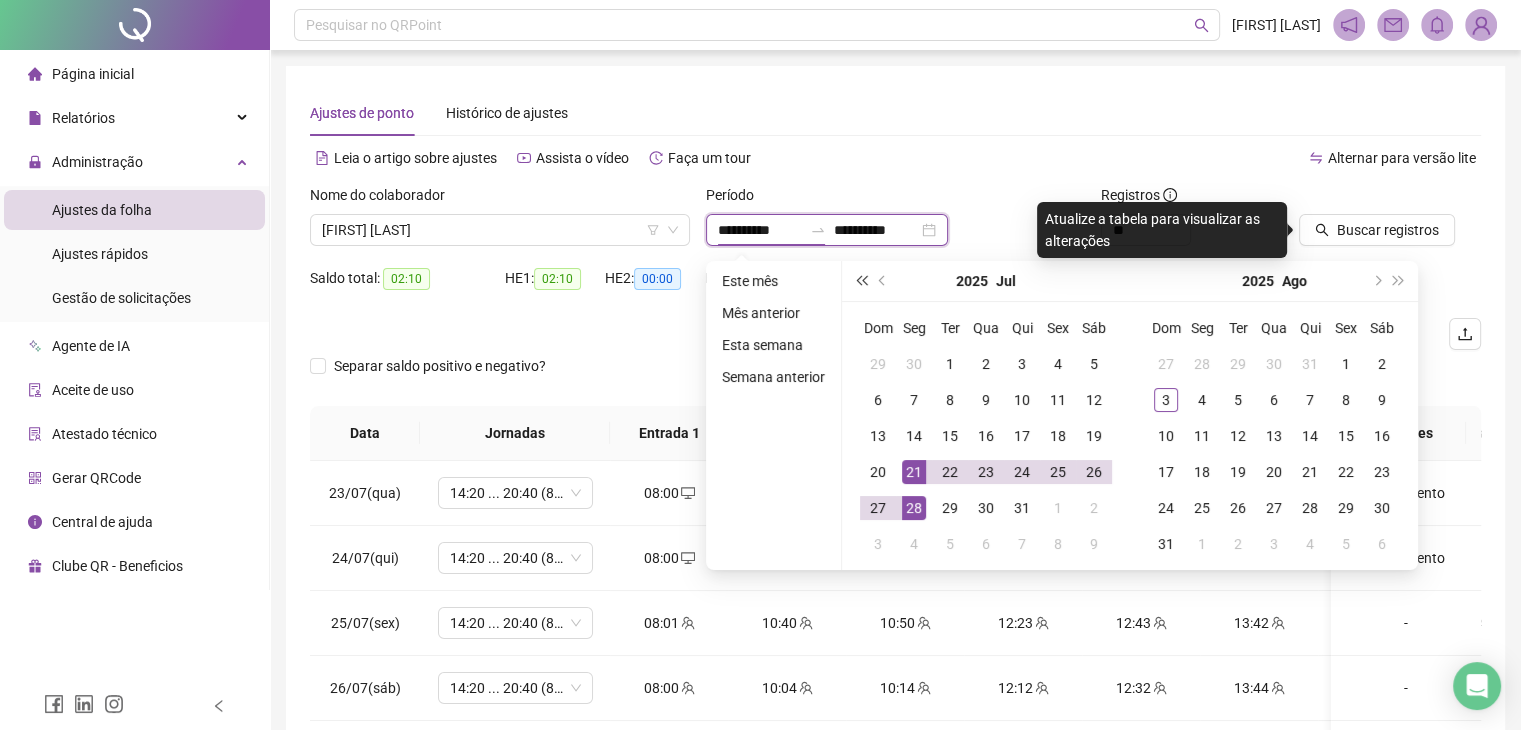 type on "**********" 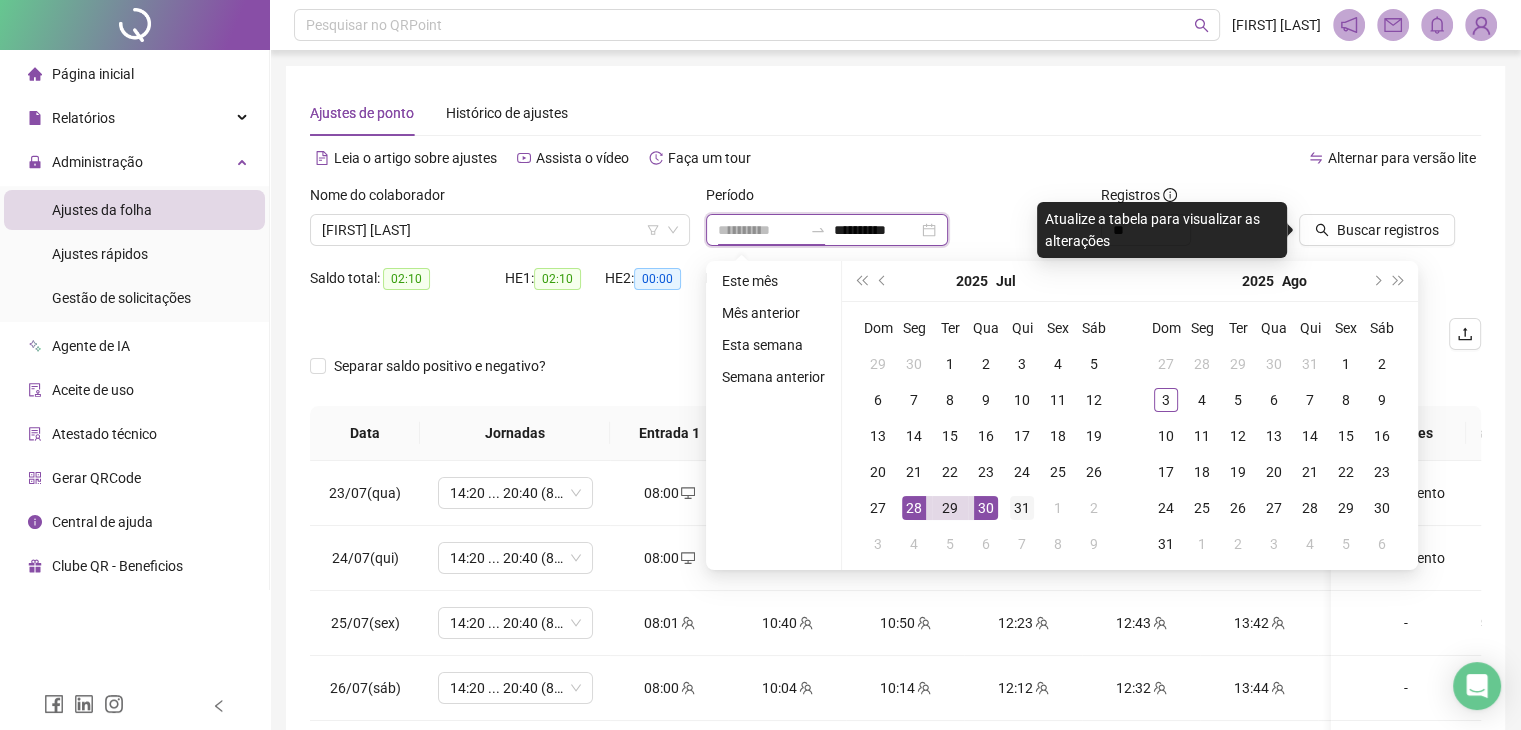 type on "**********" 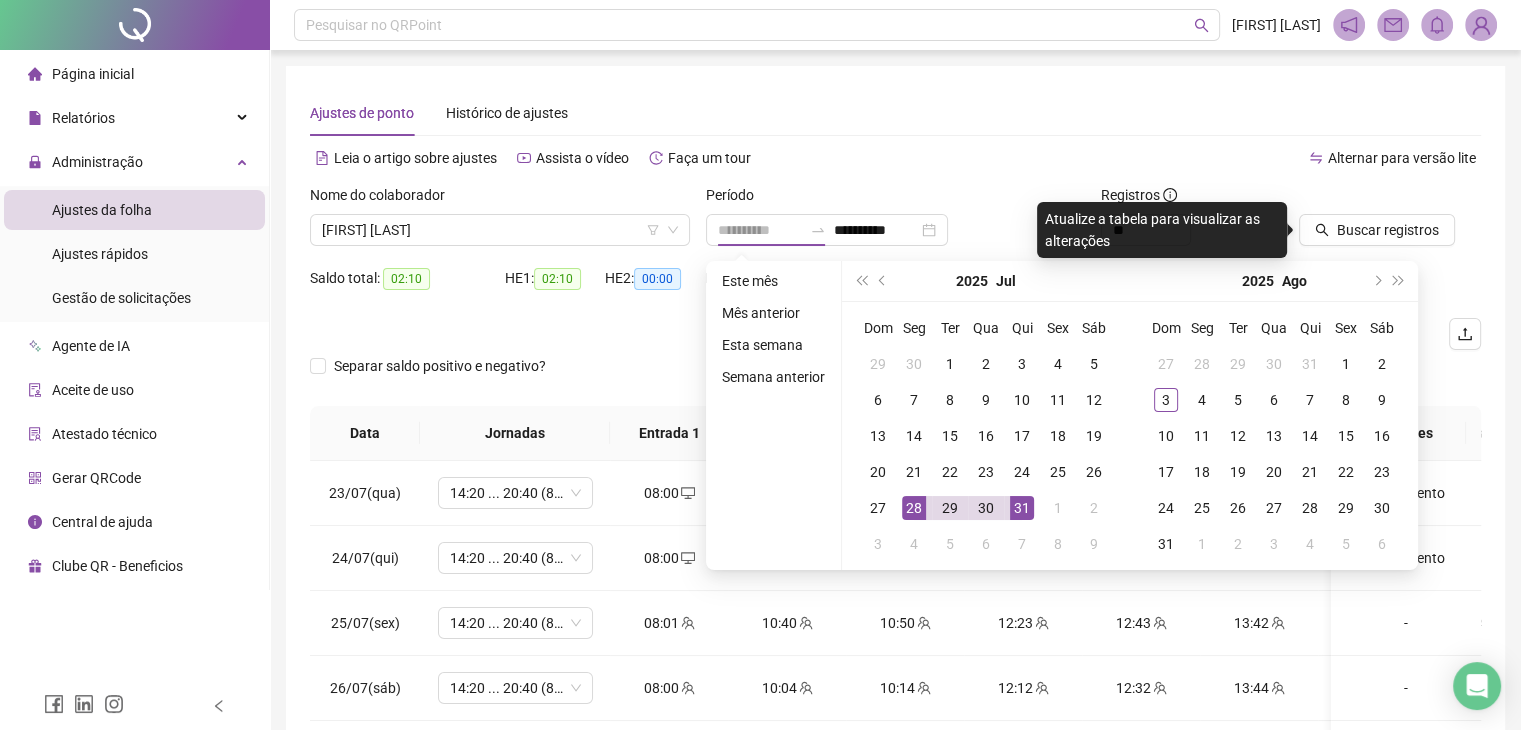click on "31" at bounding box center [1022, 508] 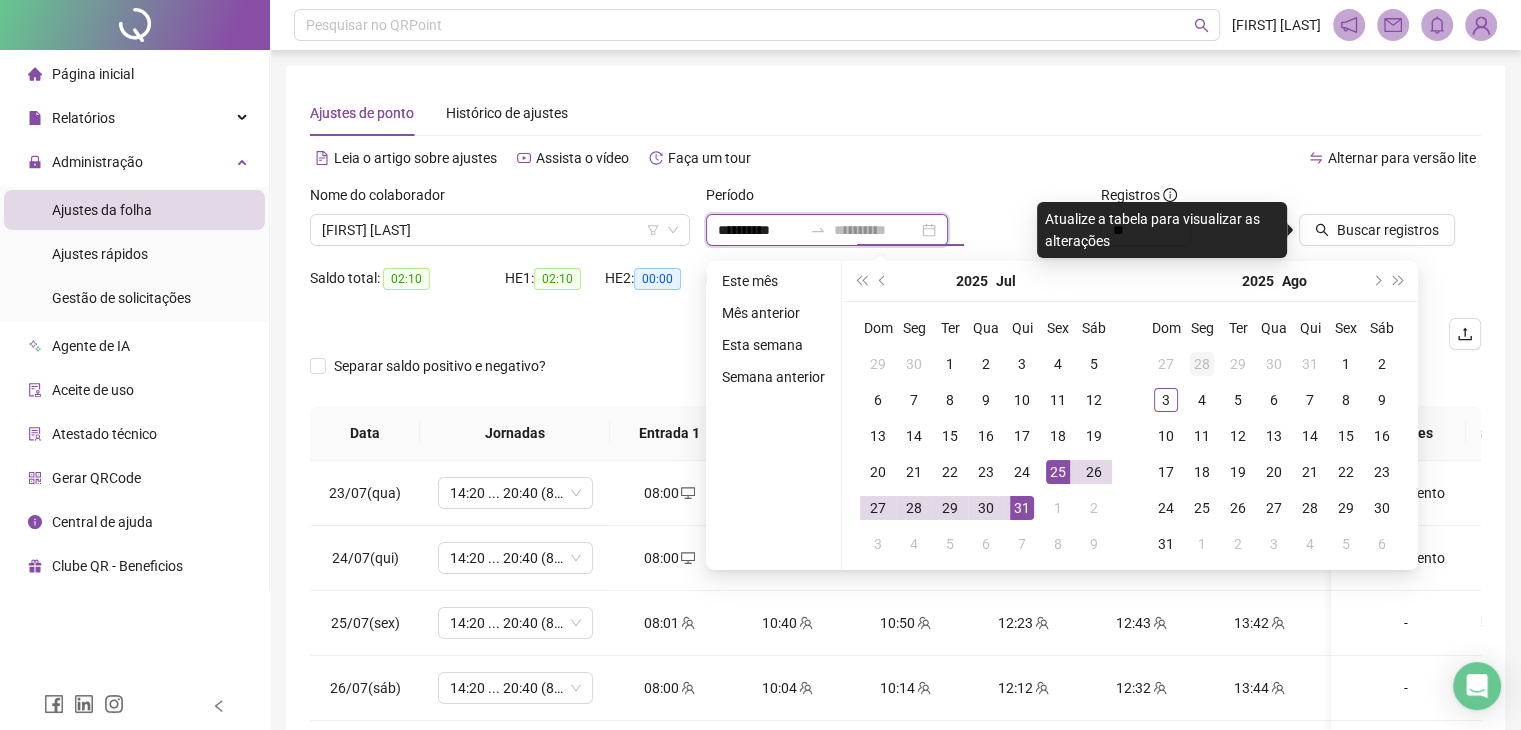 type on "**********" 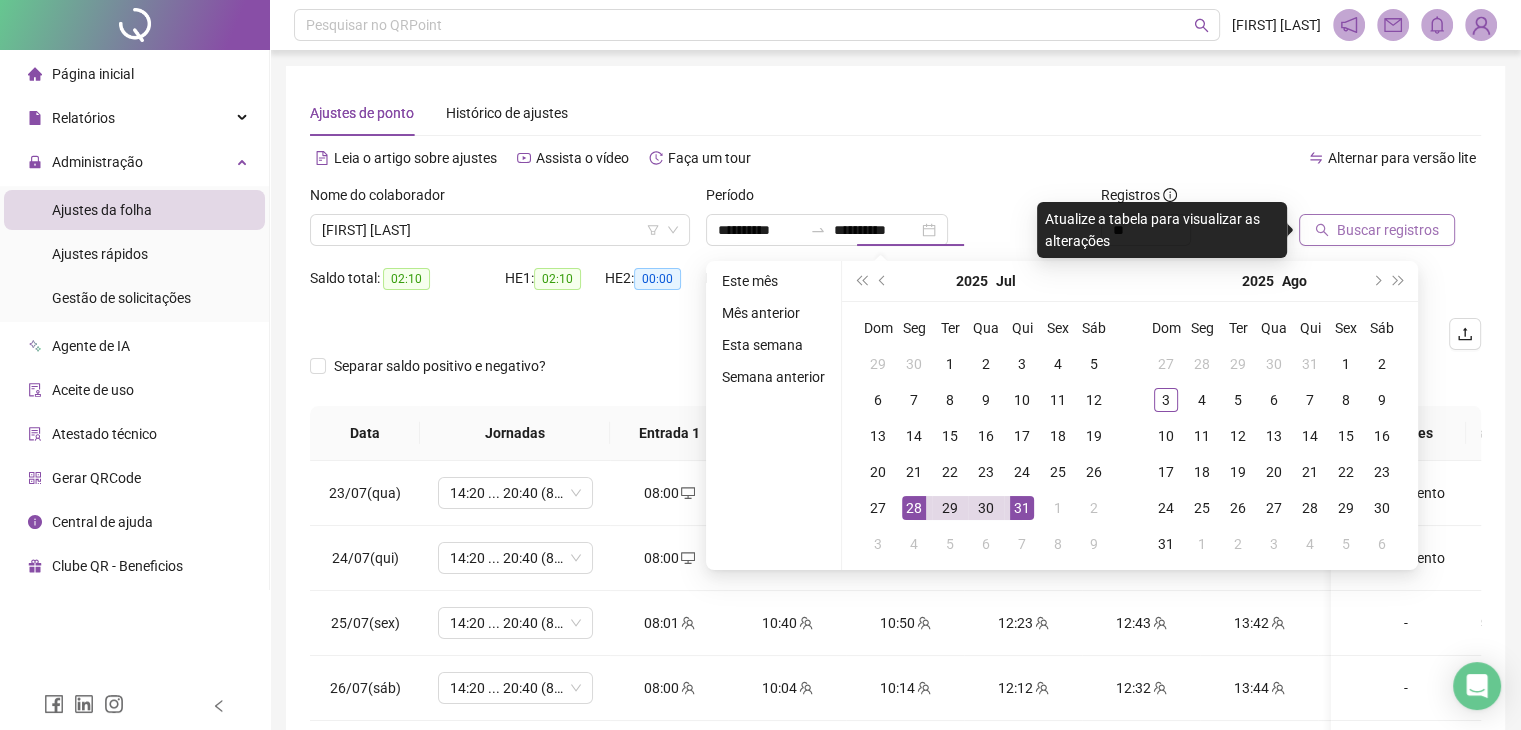 type on "**********" 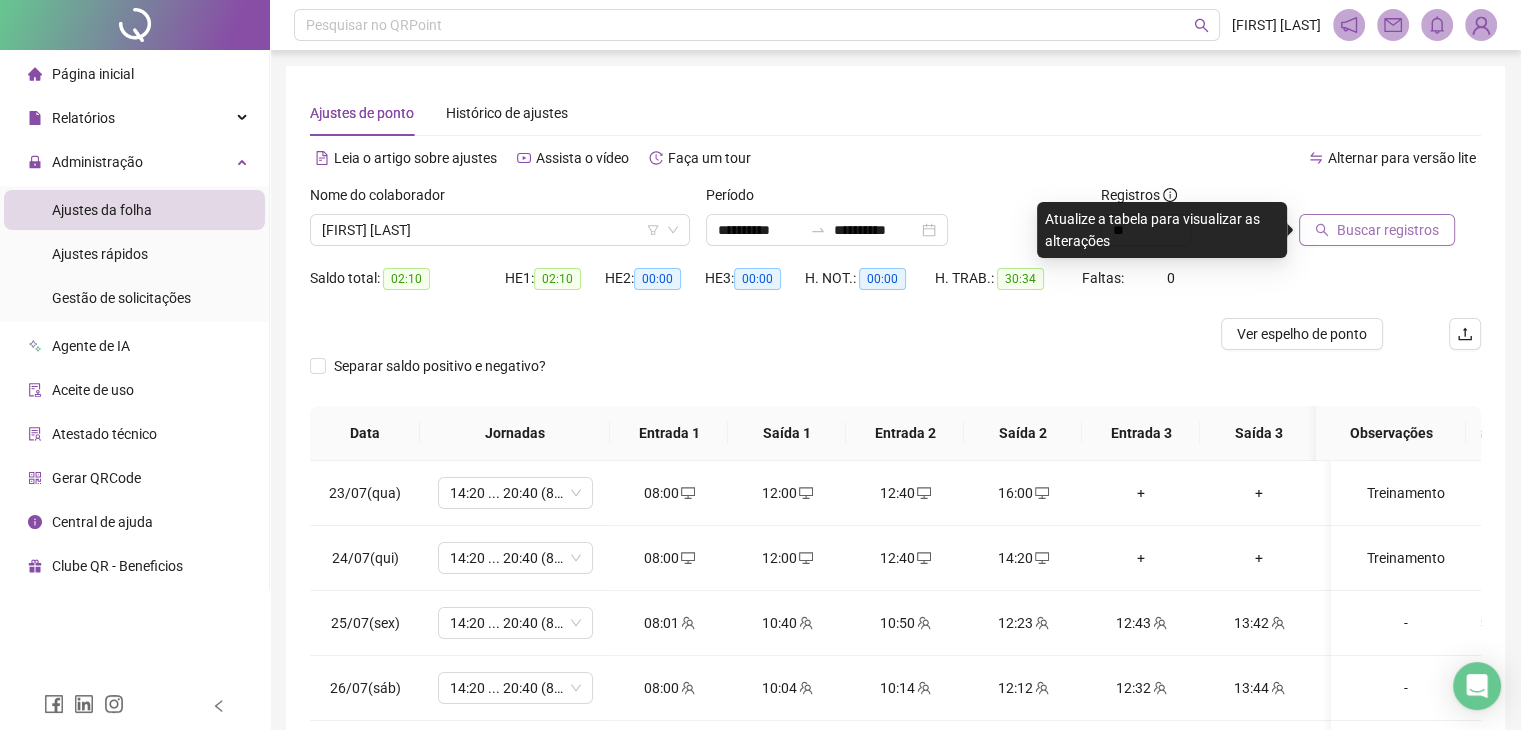 click on "Buscar registros" at bounding box center (1388, 230) 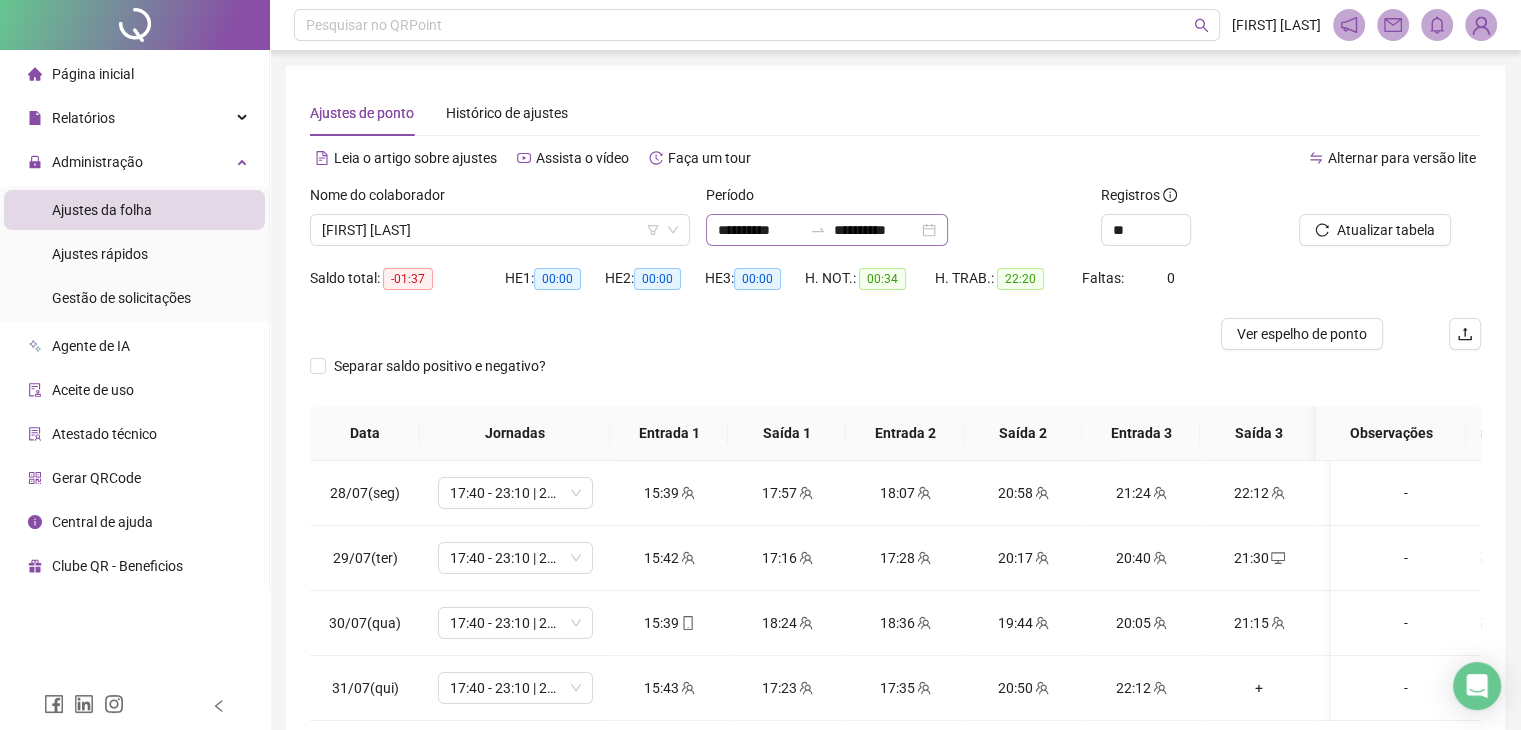 click at bounding box center [818, 230] 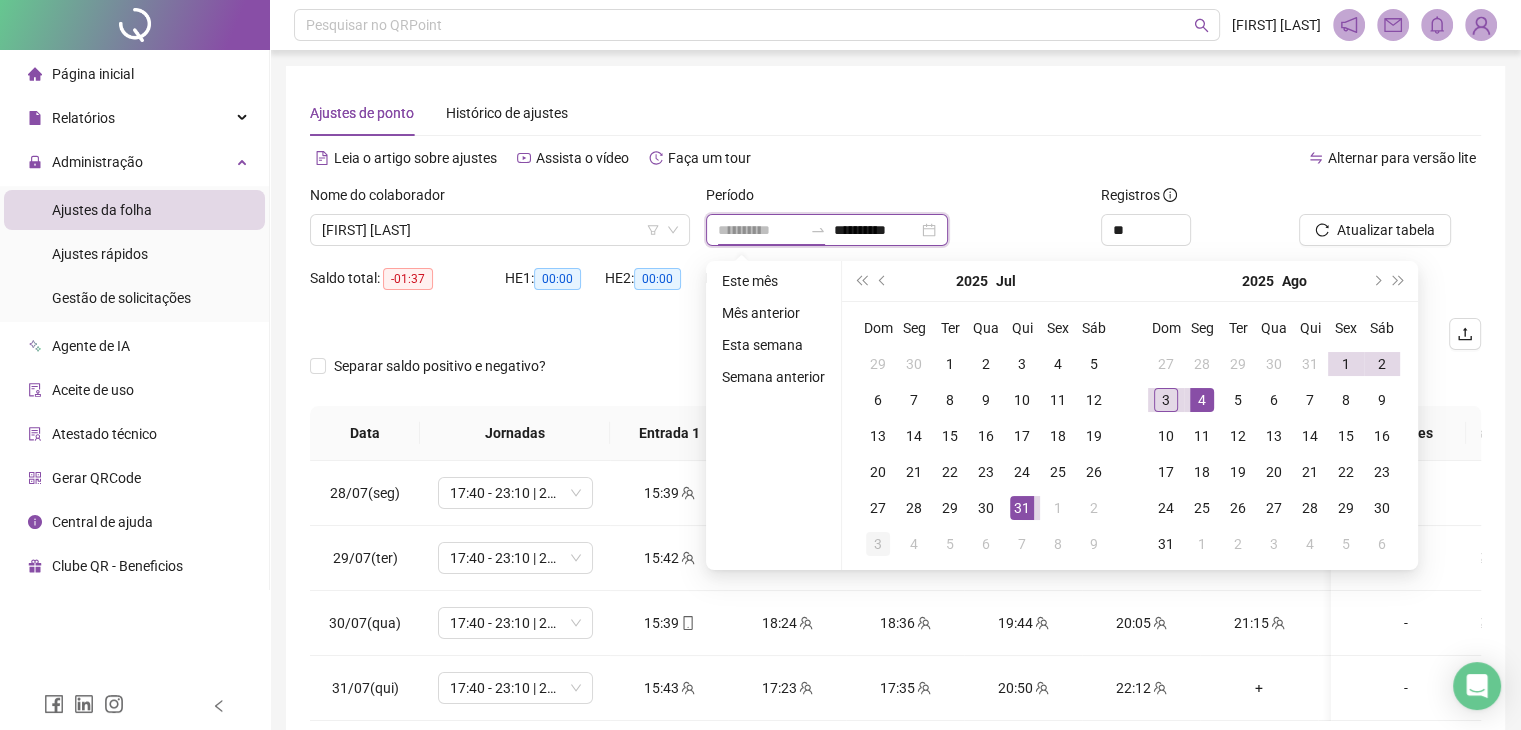type on "**********" 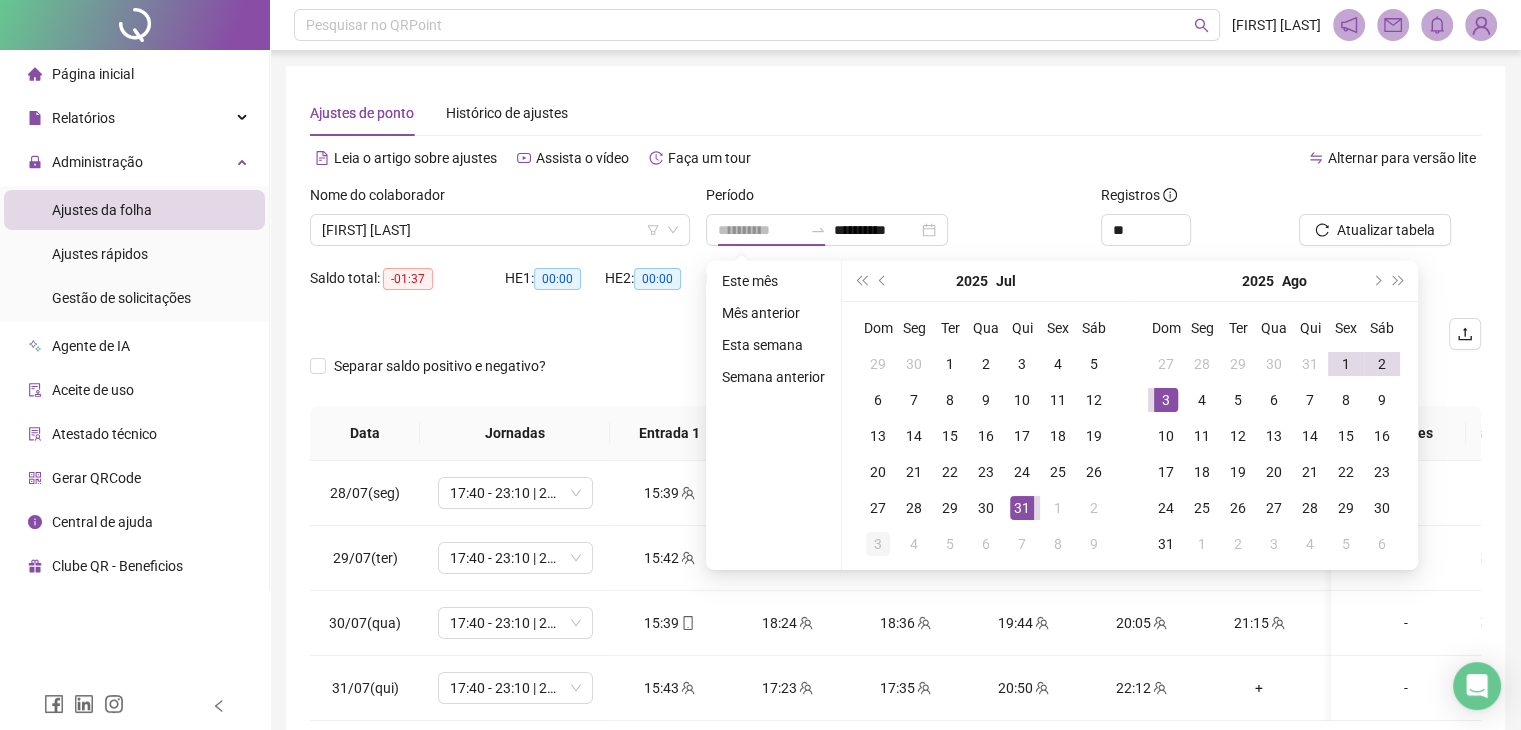 click on "3" at bounding box center (878, 544) 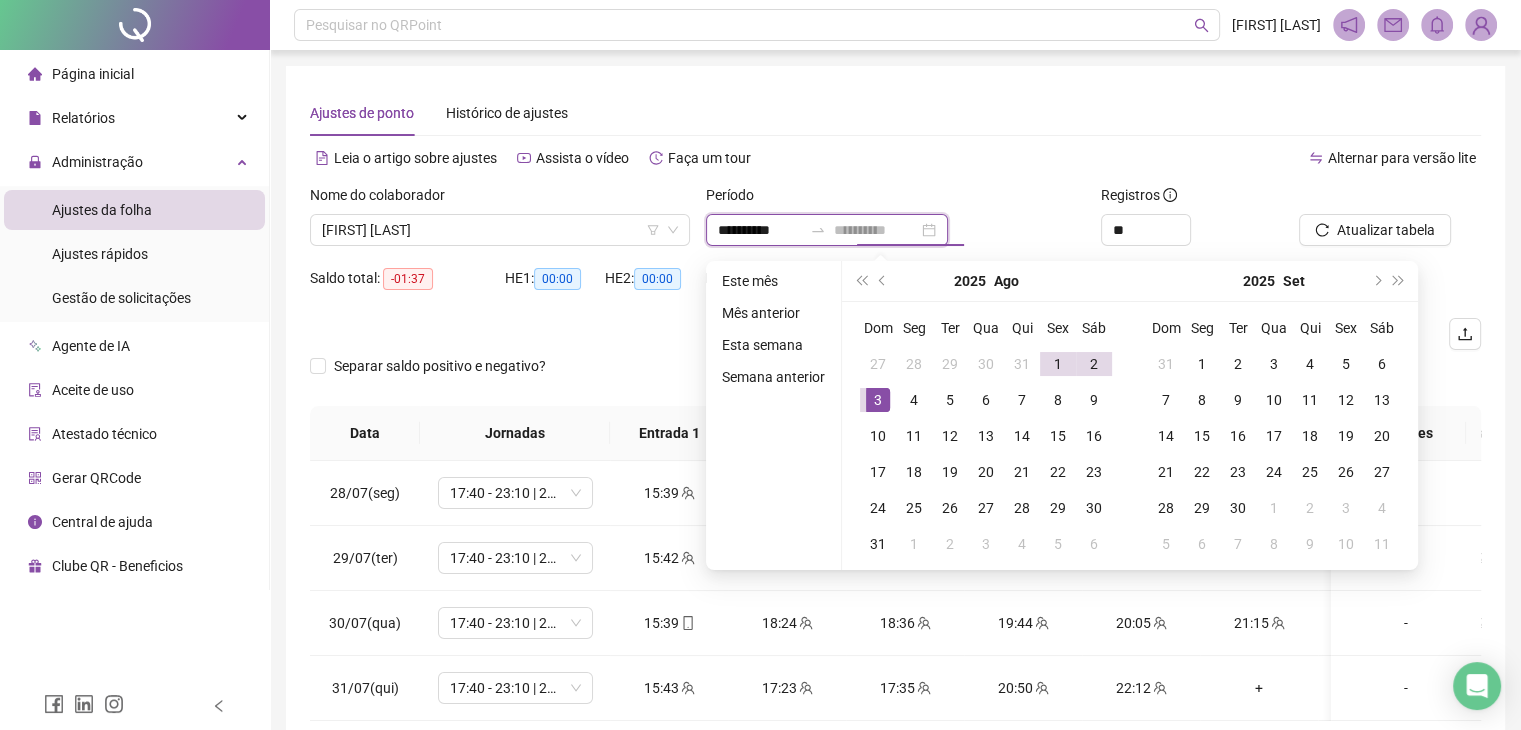 type on "**********" 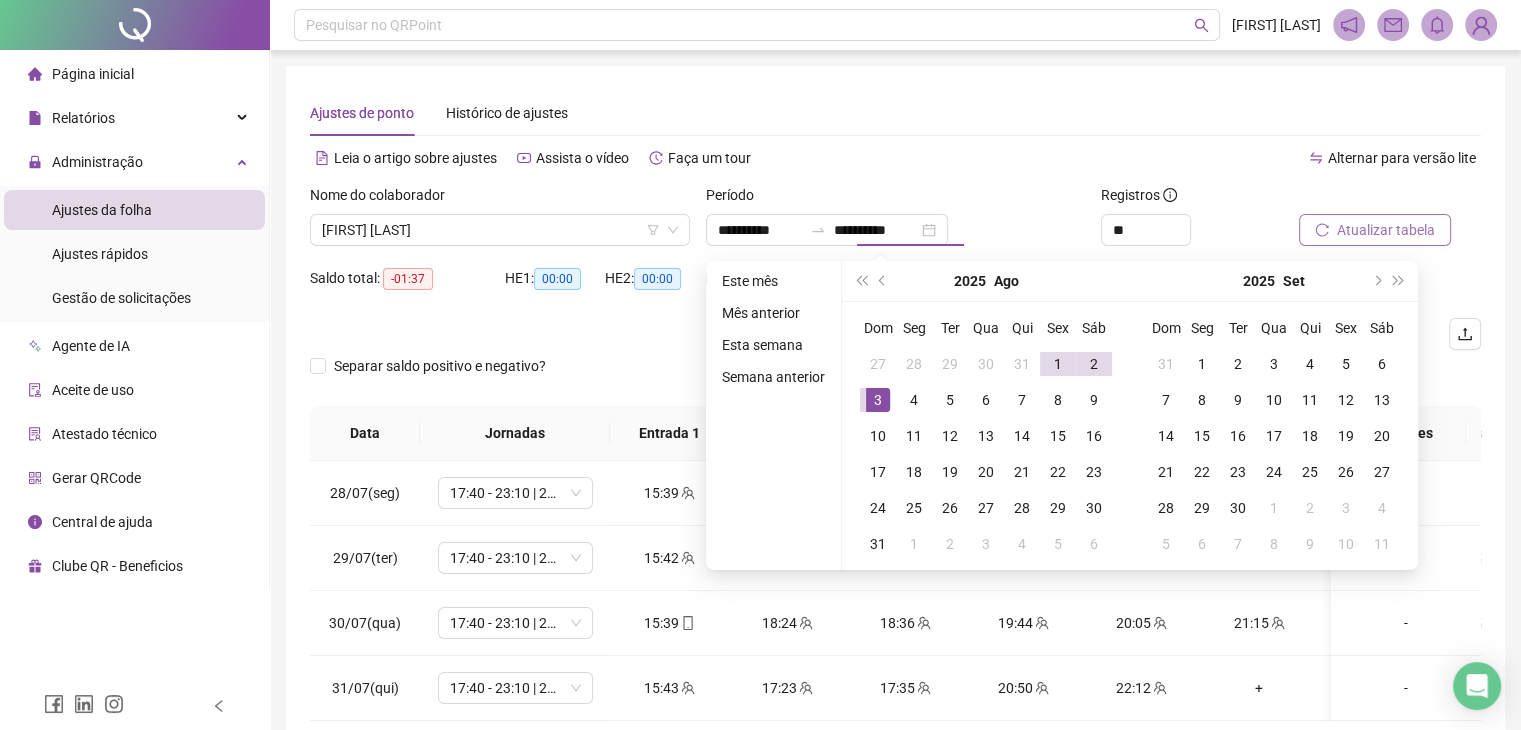 type on "**********" 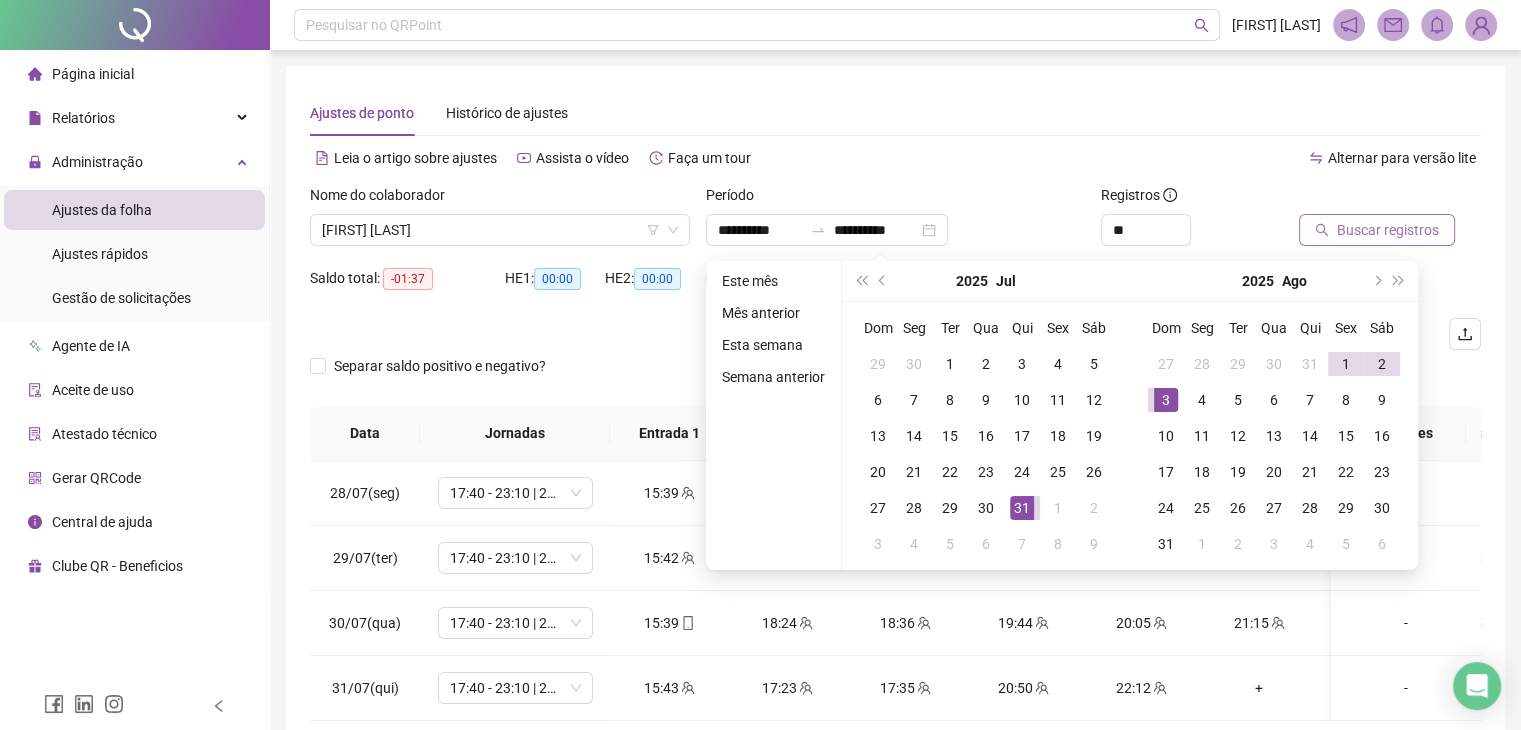 click on "Buscar registros" at bounding box center (1377, 230) 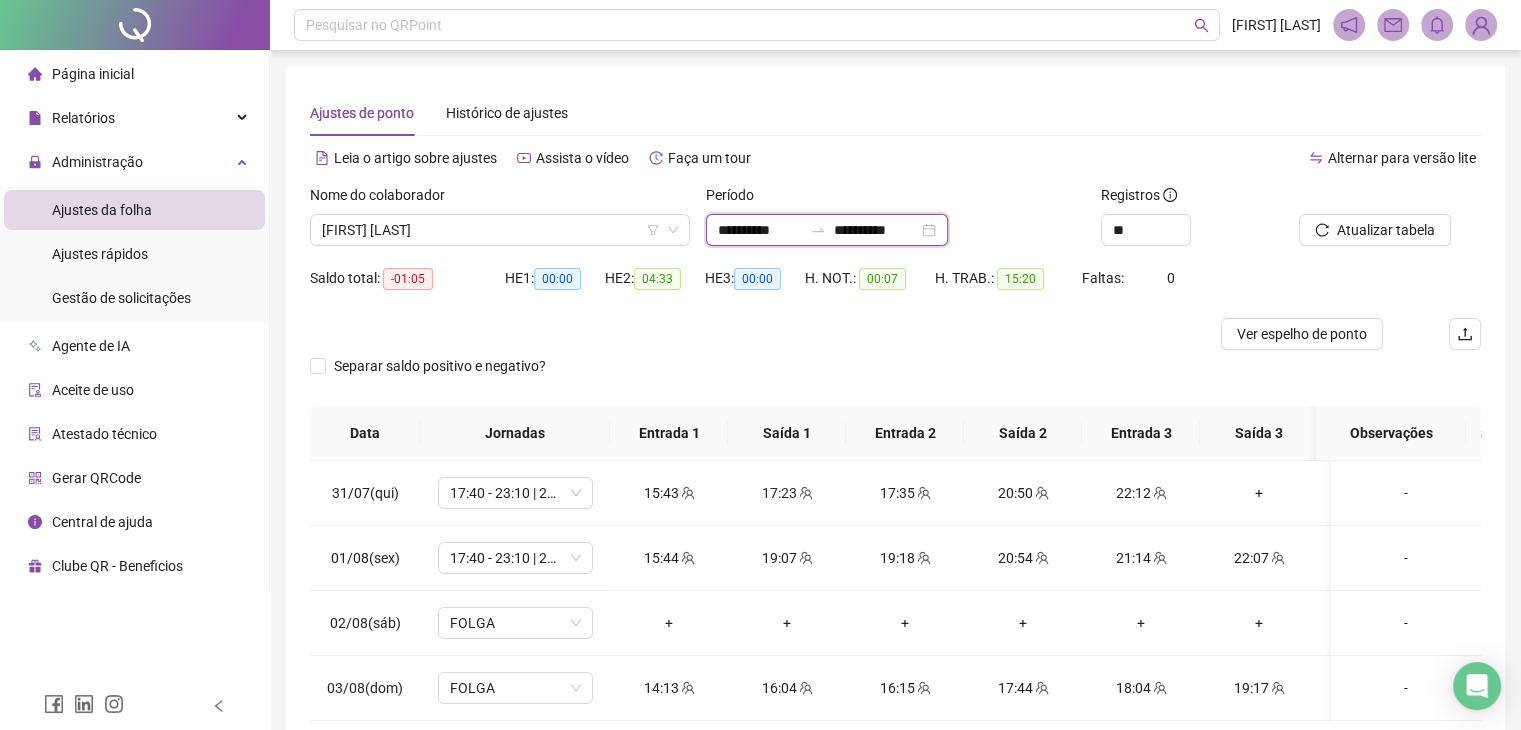 click on "**********" at bounding box center [876, 230] 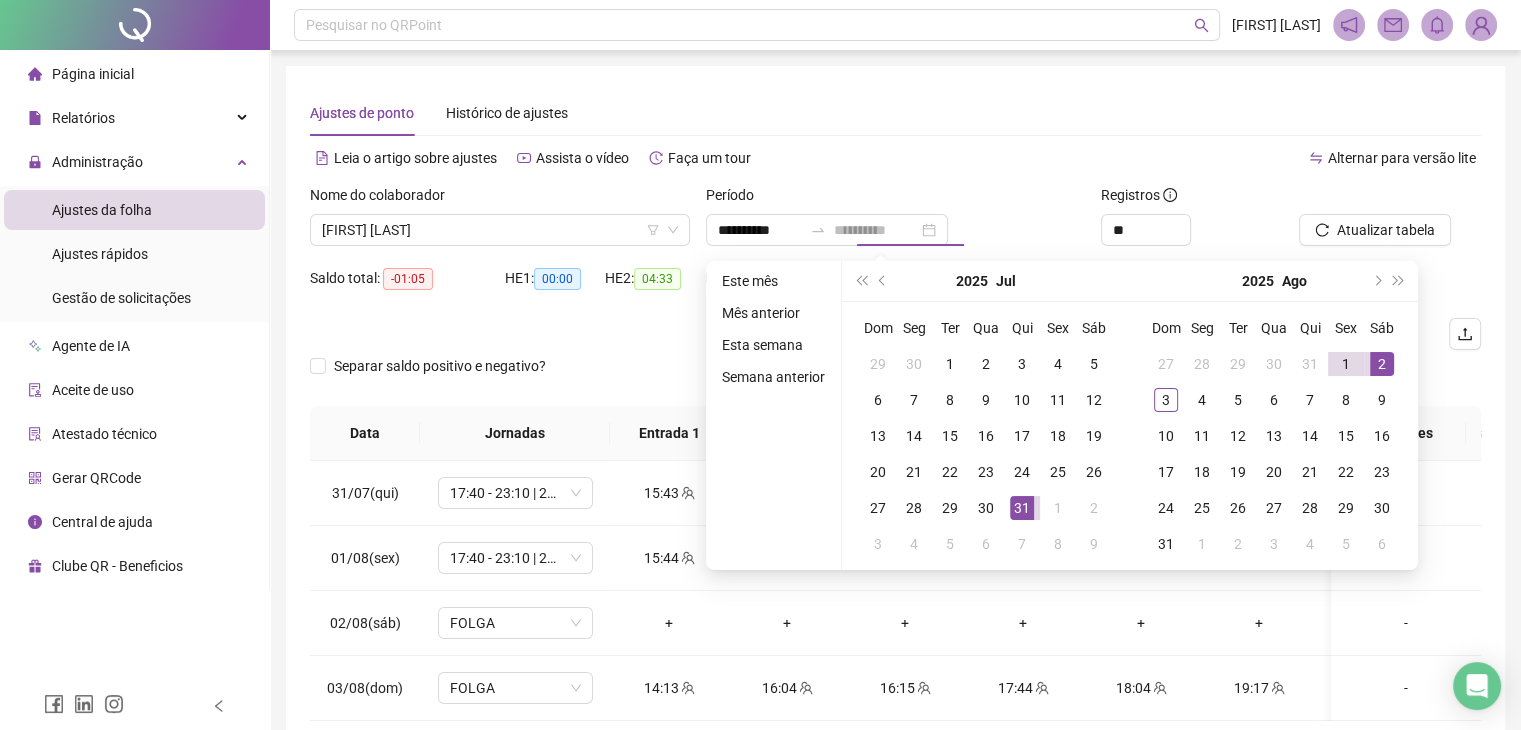 click on "2" at bounding box center (1382, 364) 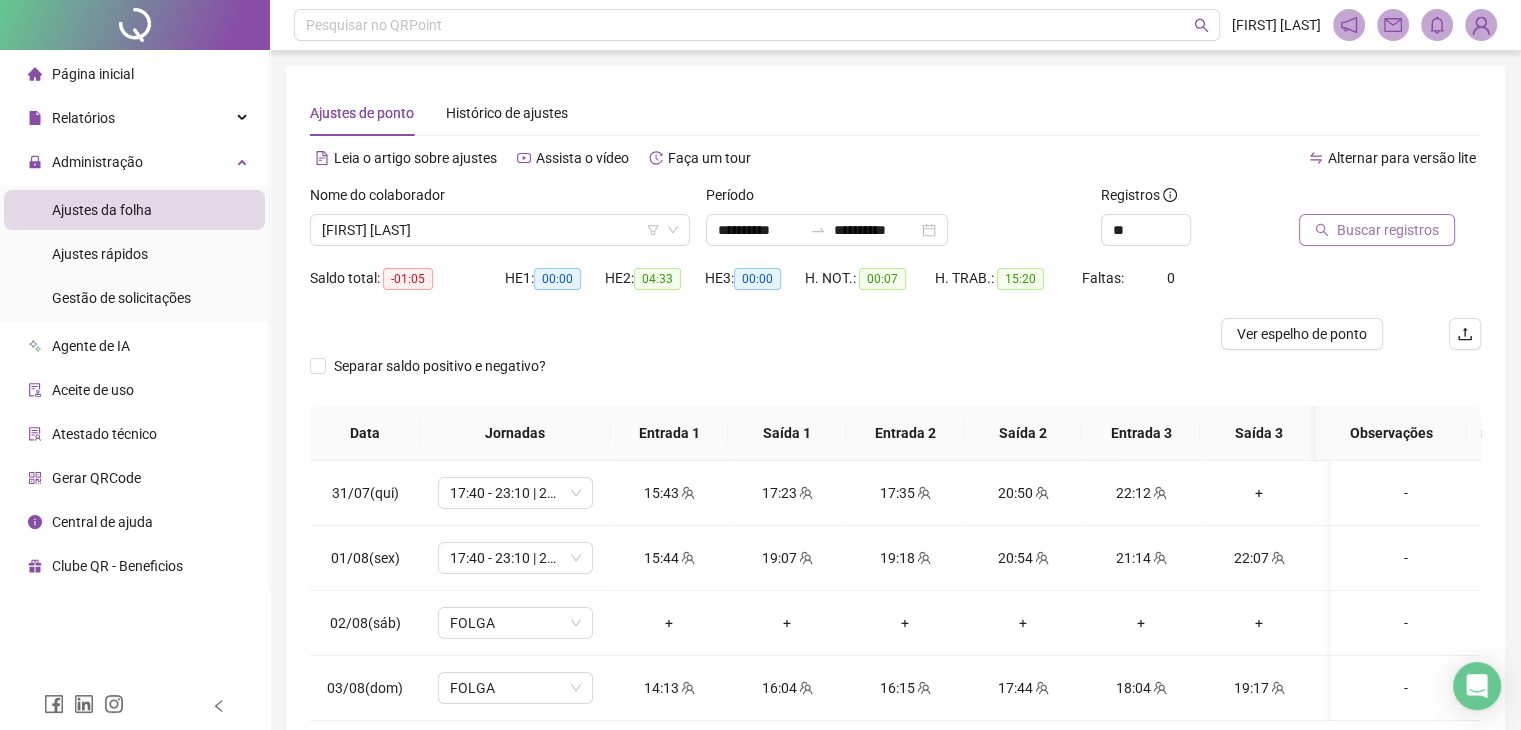 click on "Buscar registros" at bounding box center (1377, 230) 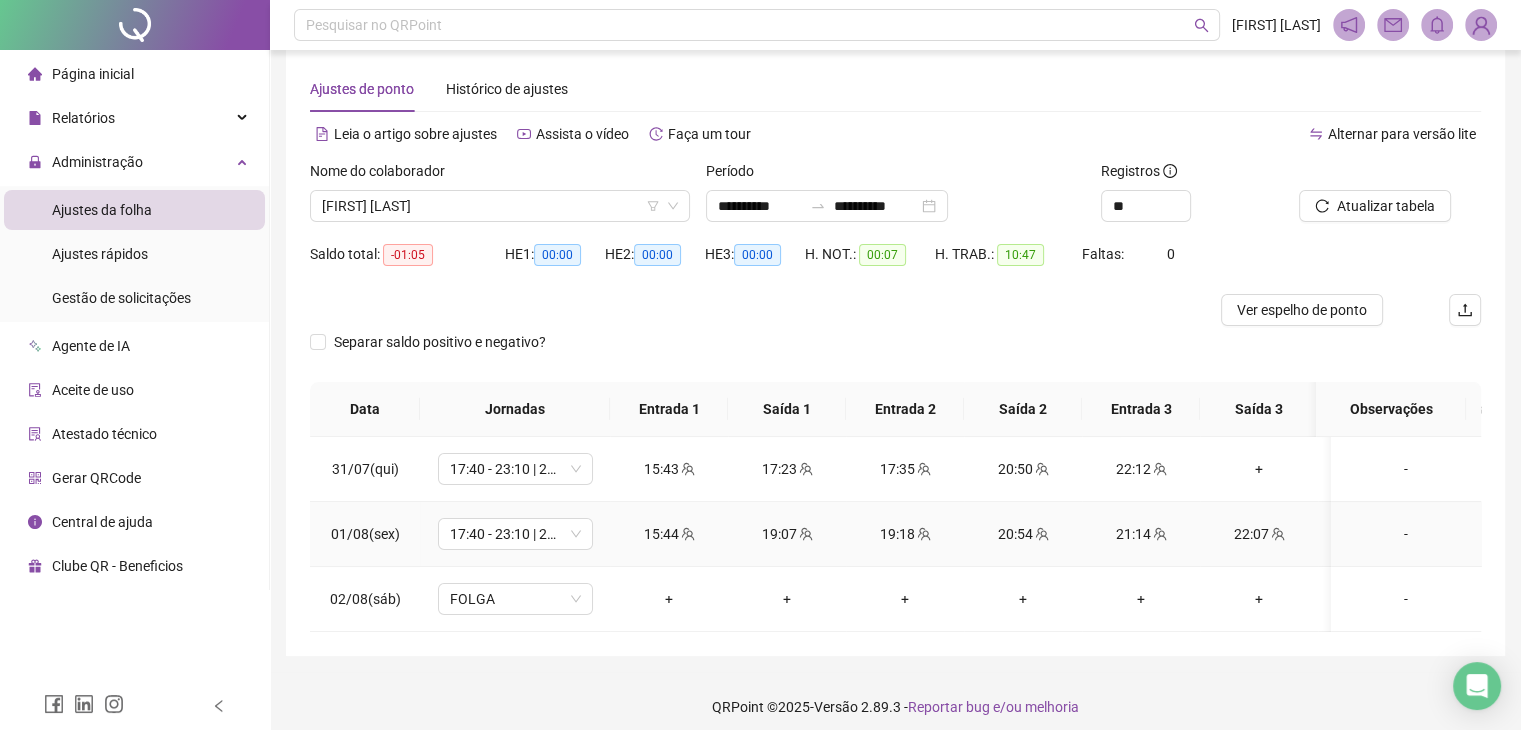 scroll, scrollTop: 0, scrollLeft: 0, axis: both 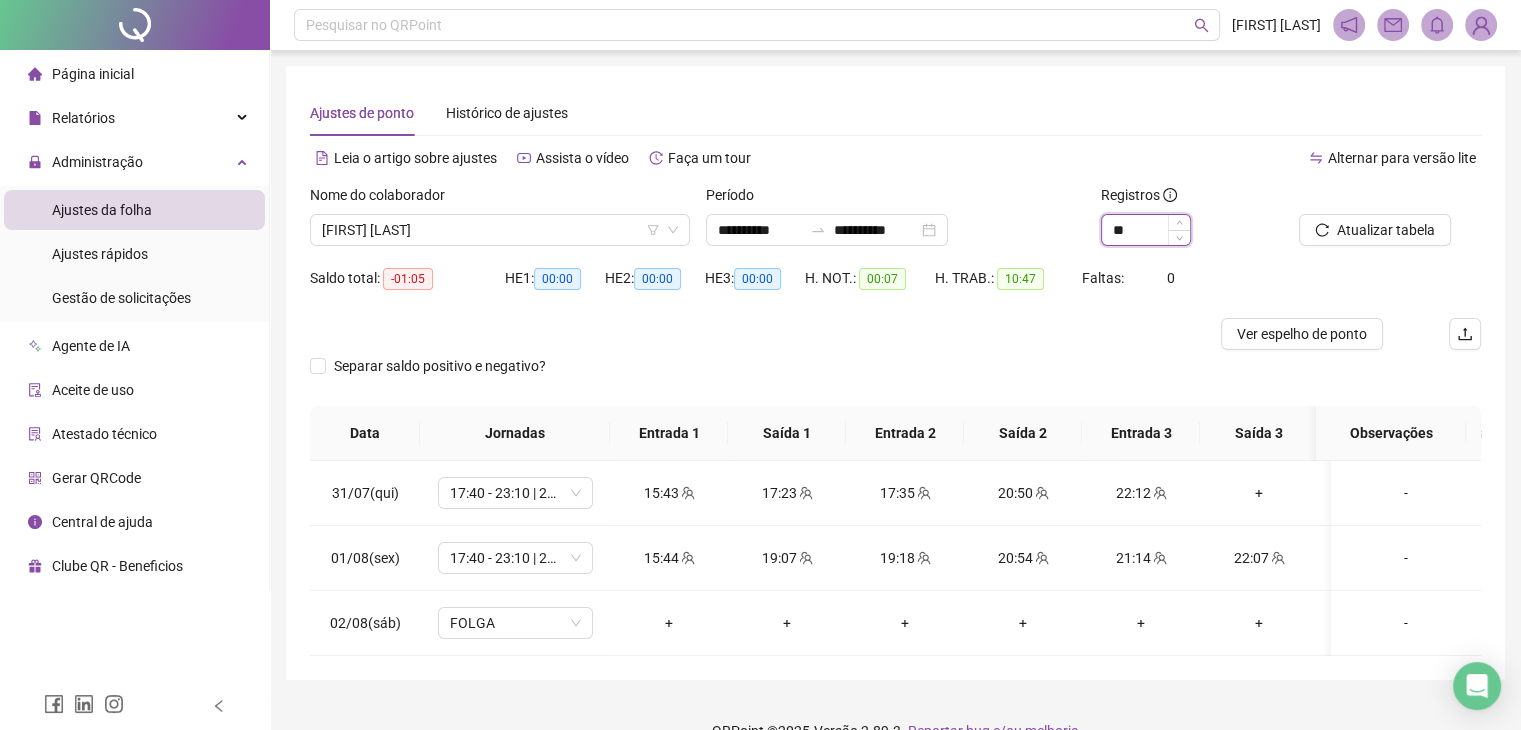 click on "**" at bounding box center [1146, 230] 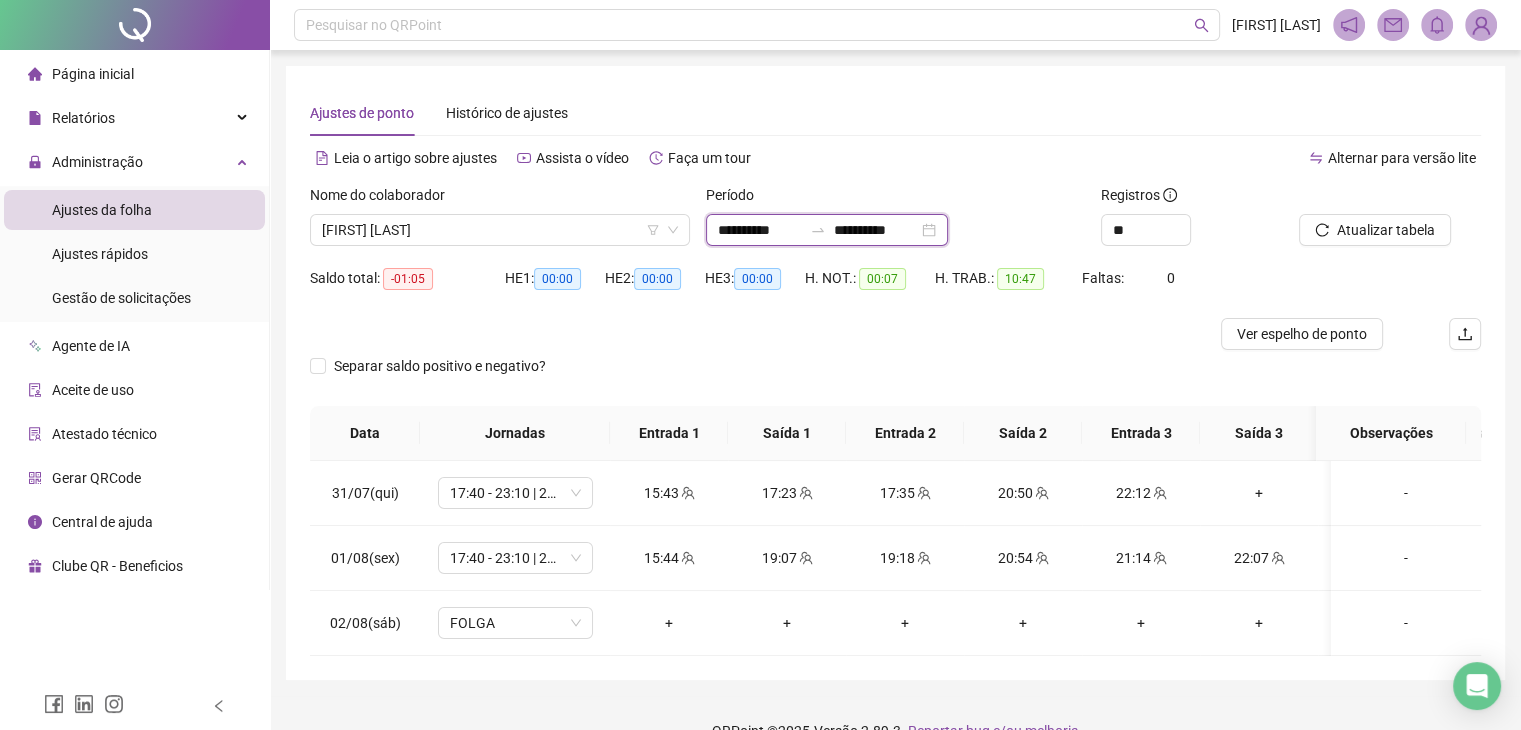 click on "**********" at bounding box center [876, 230] 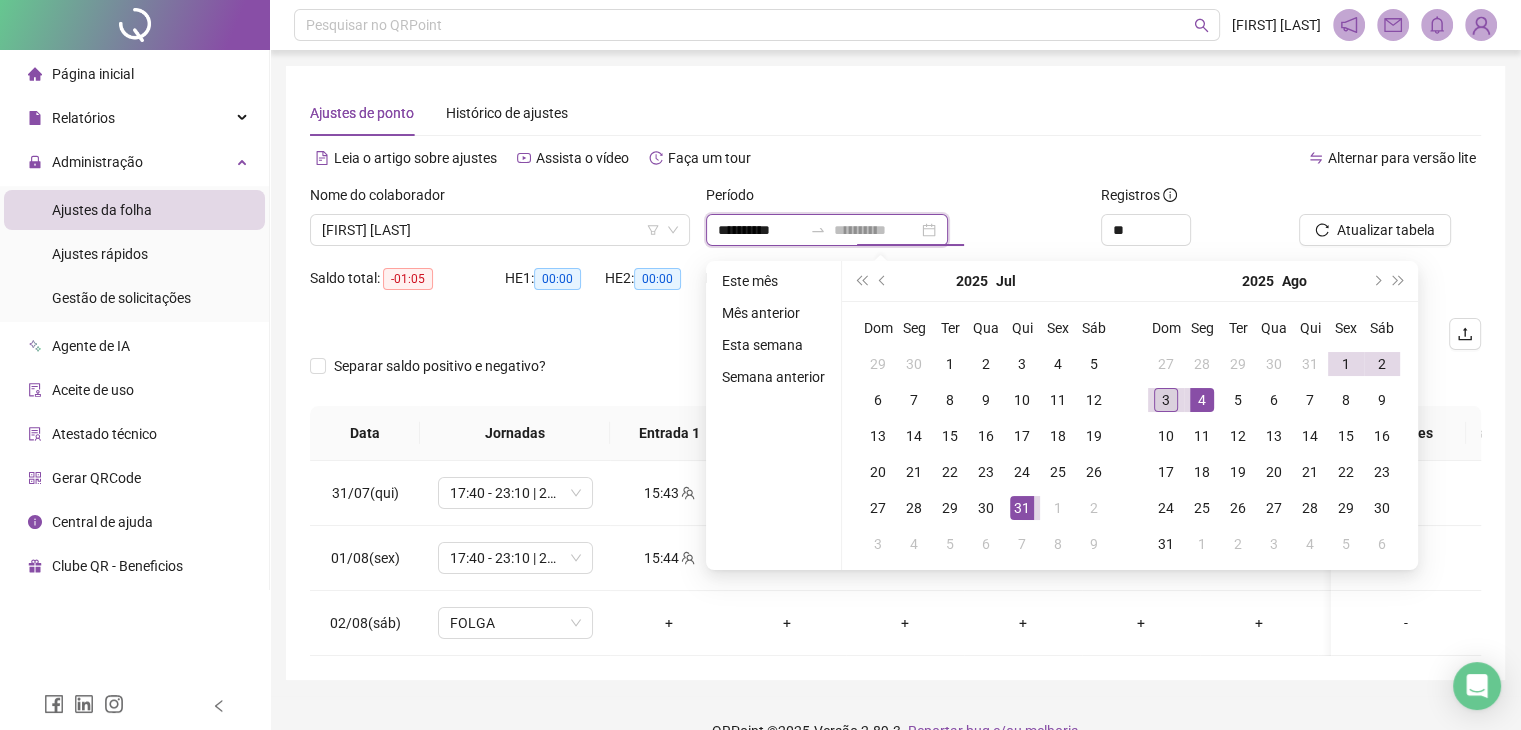 type on "**********" 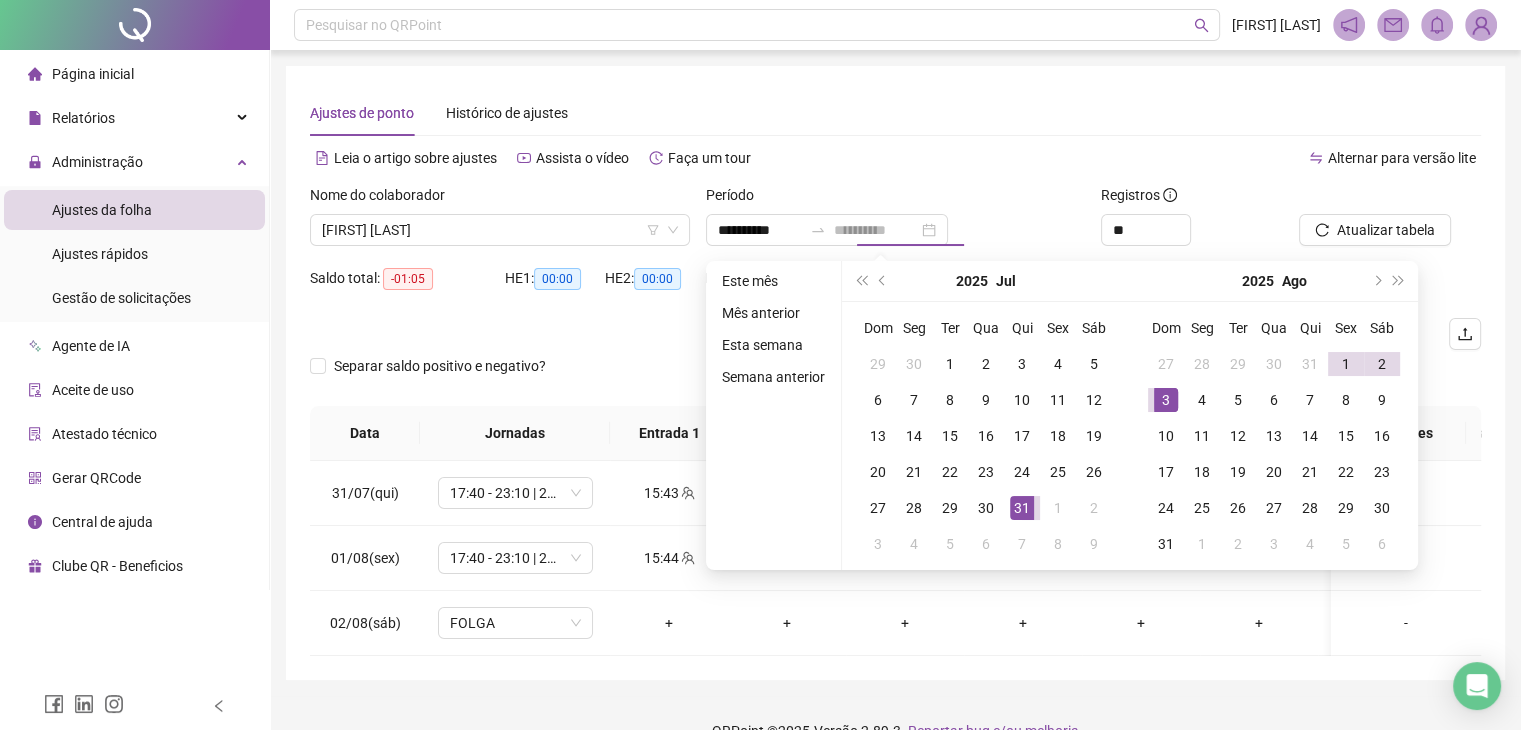 click on "3" at bounding box center (1166, 400) 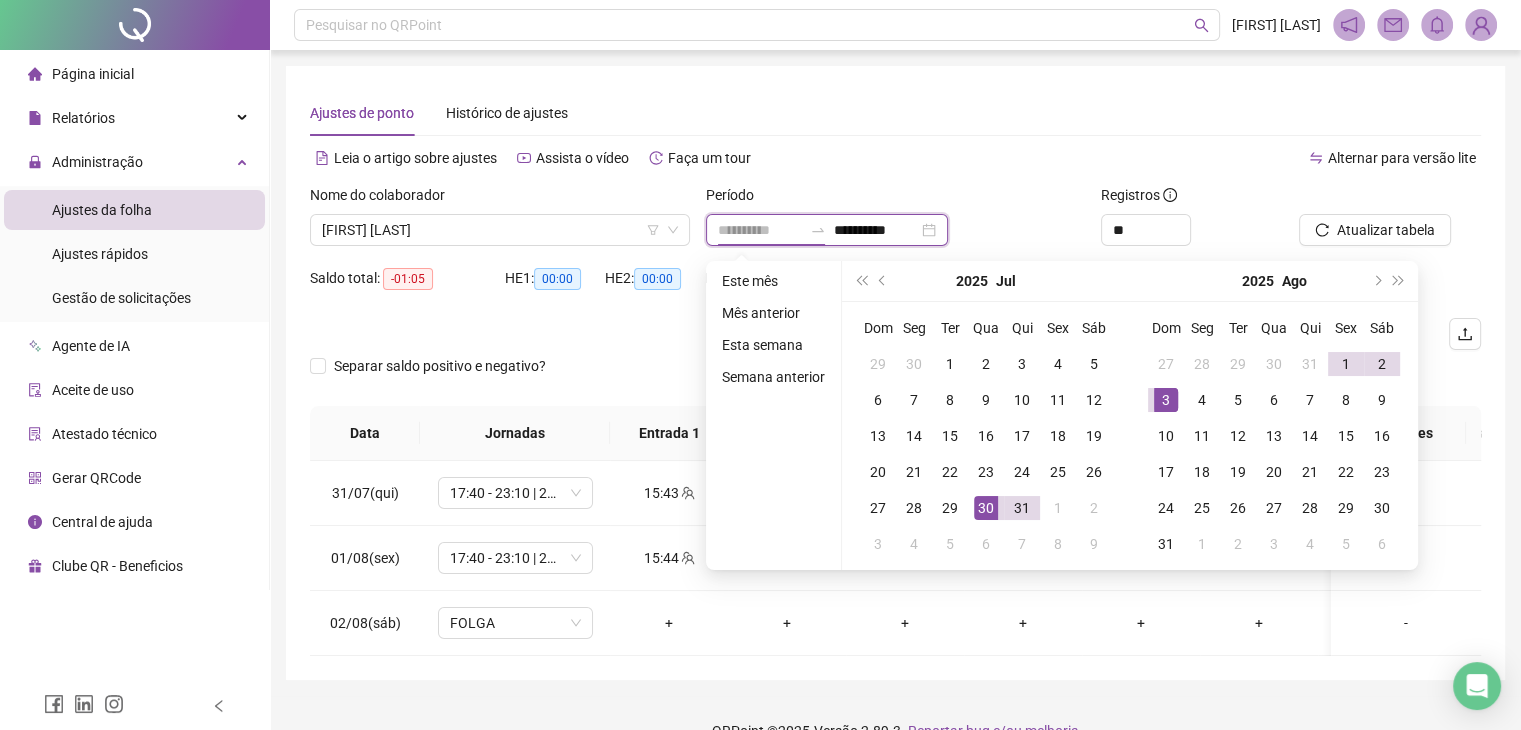 type on "**********" 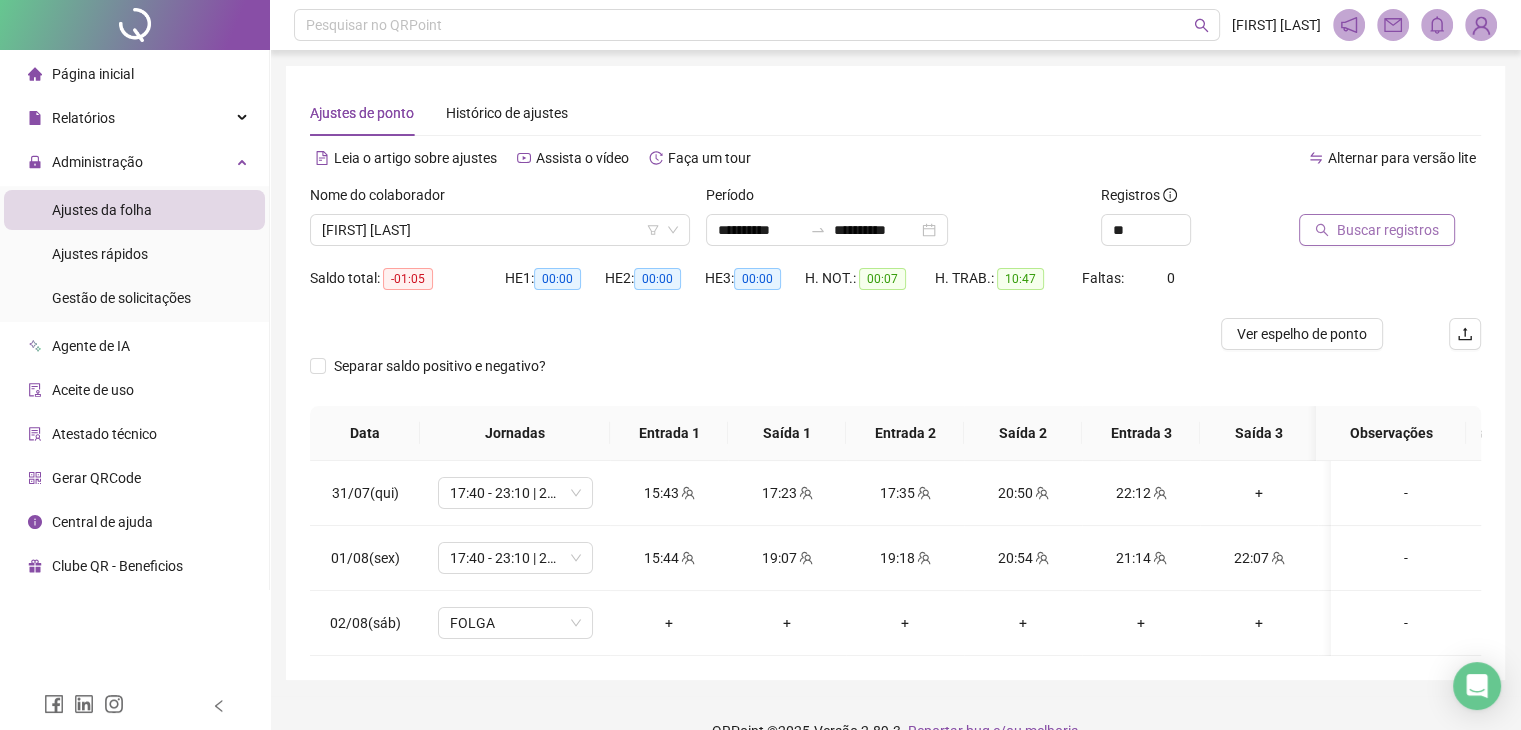 click on "Buscar registros" at bounding box center (1388, 230) 